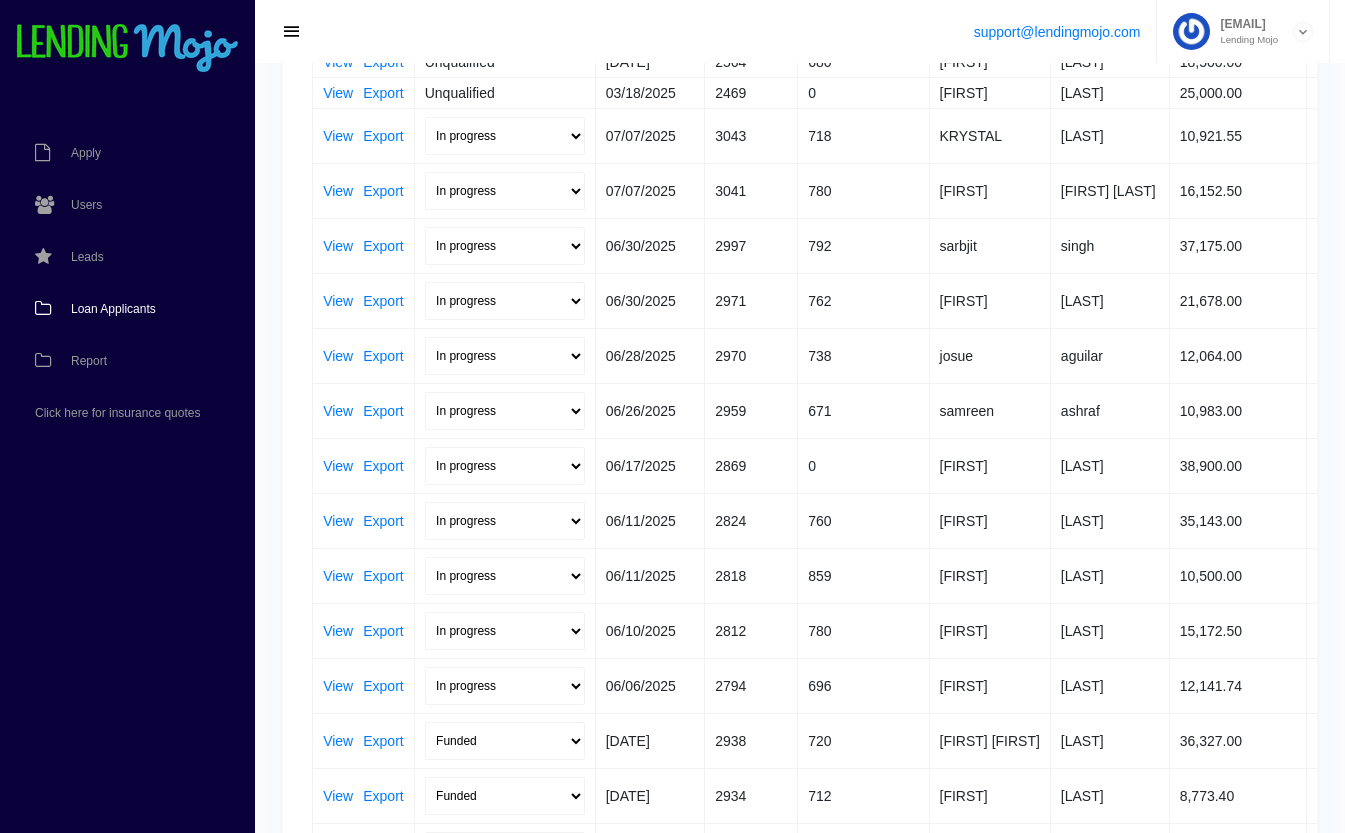 scroll, scrollTop: 452, scrollLeft: 0, axis: vertical 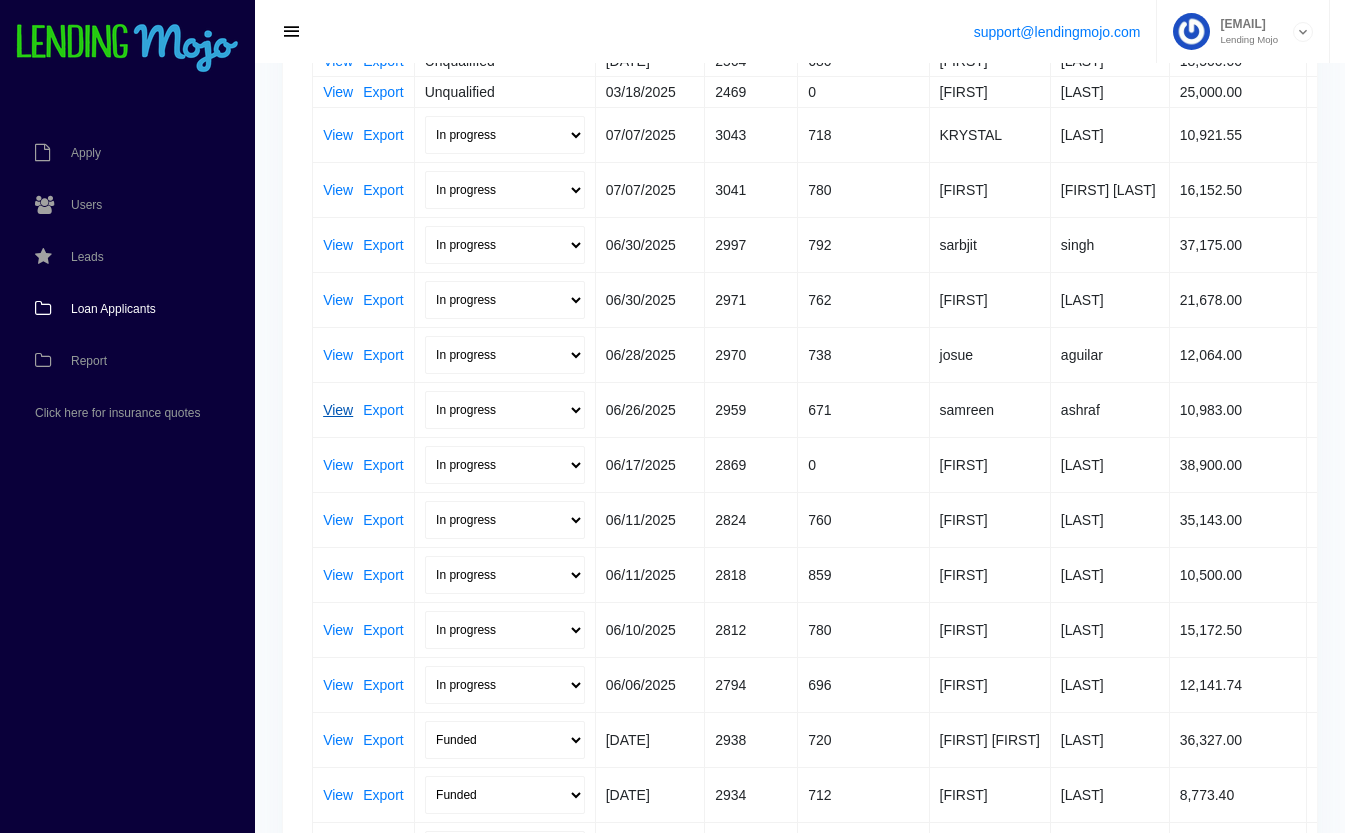 click on "View" at bounding box center [338, 410] 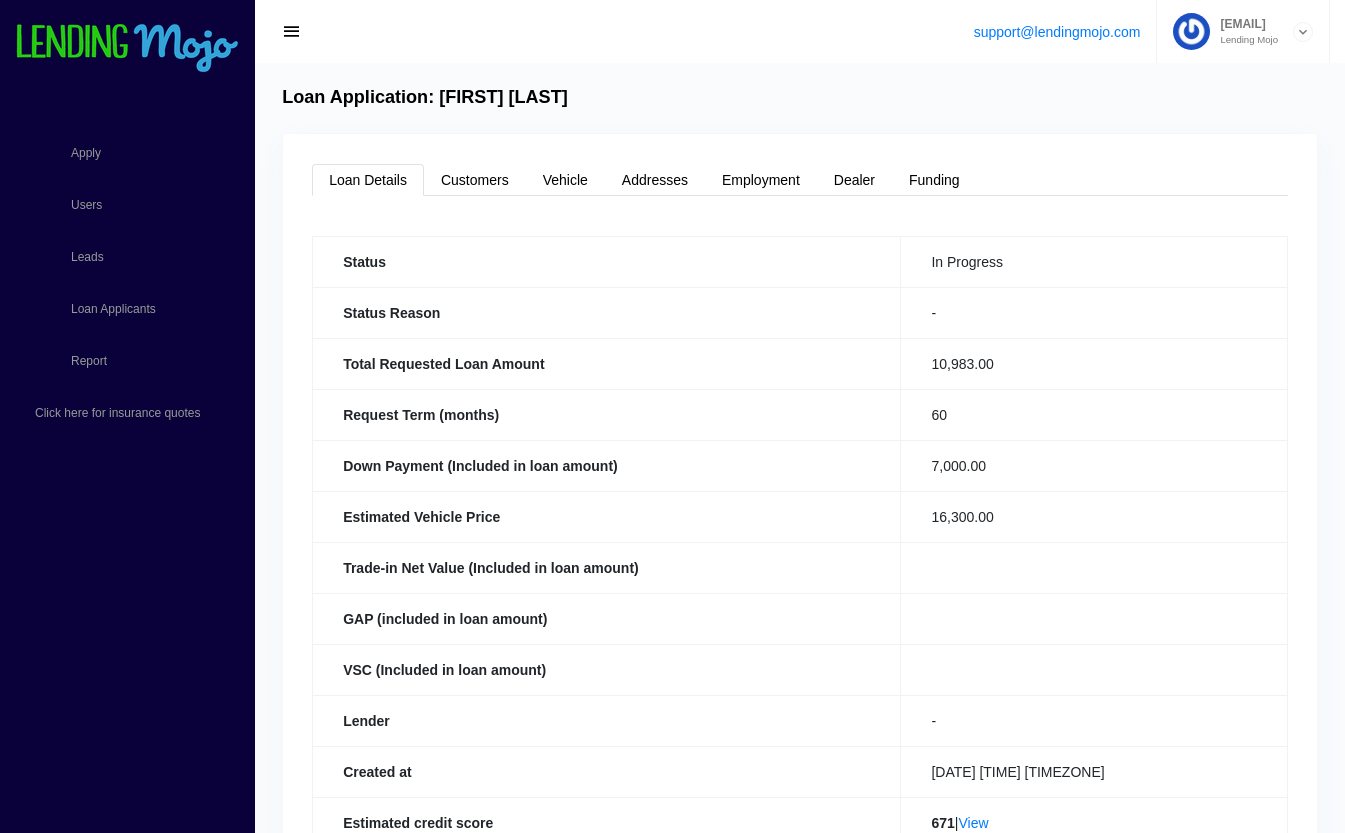 scroll, scrollTop: 0, scrollLeft: 0, axis: both 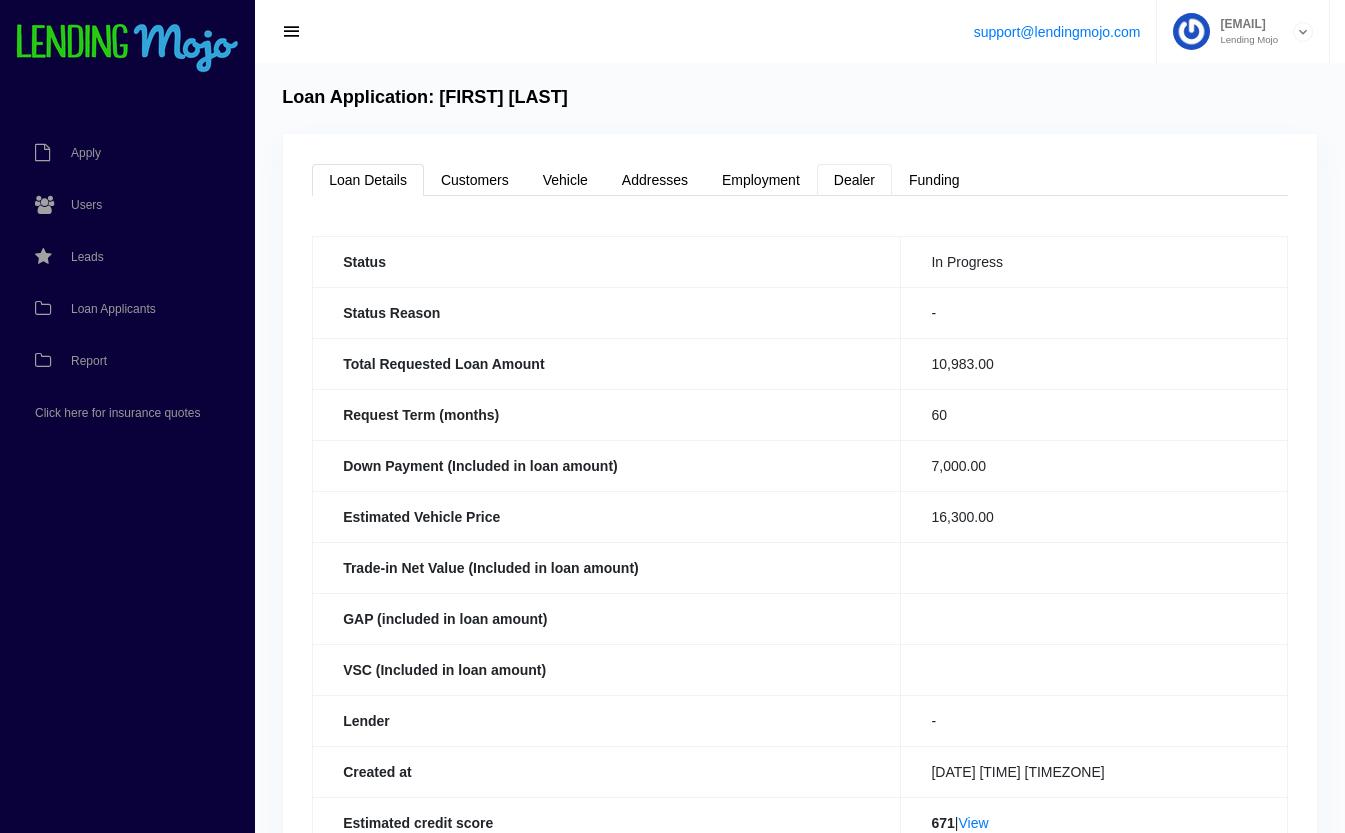 click on "Dealer" at bounding box center [854, 180] 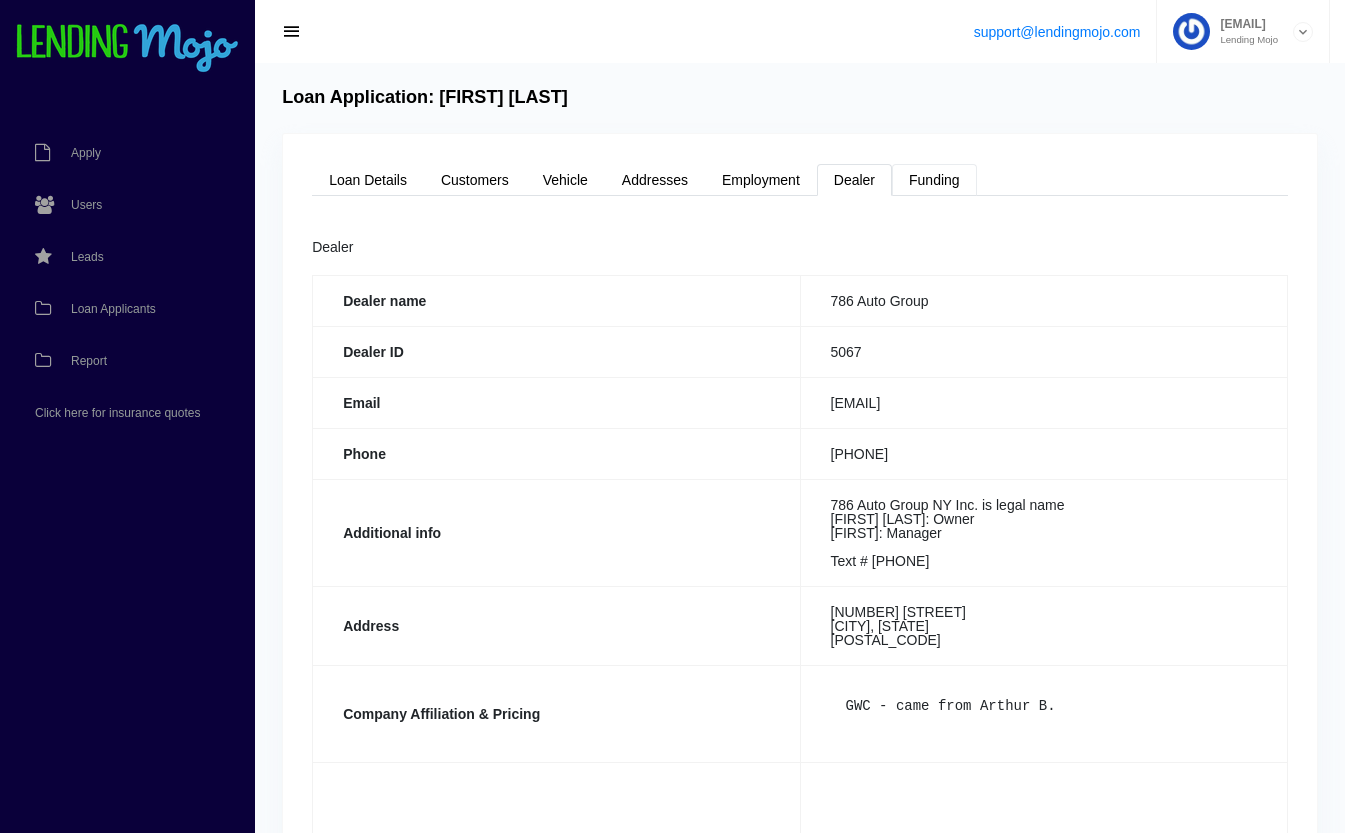 click on "Funding" at bounding box center [934, 180] 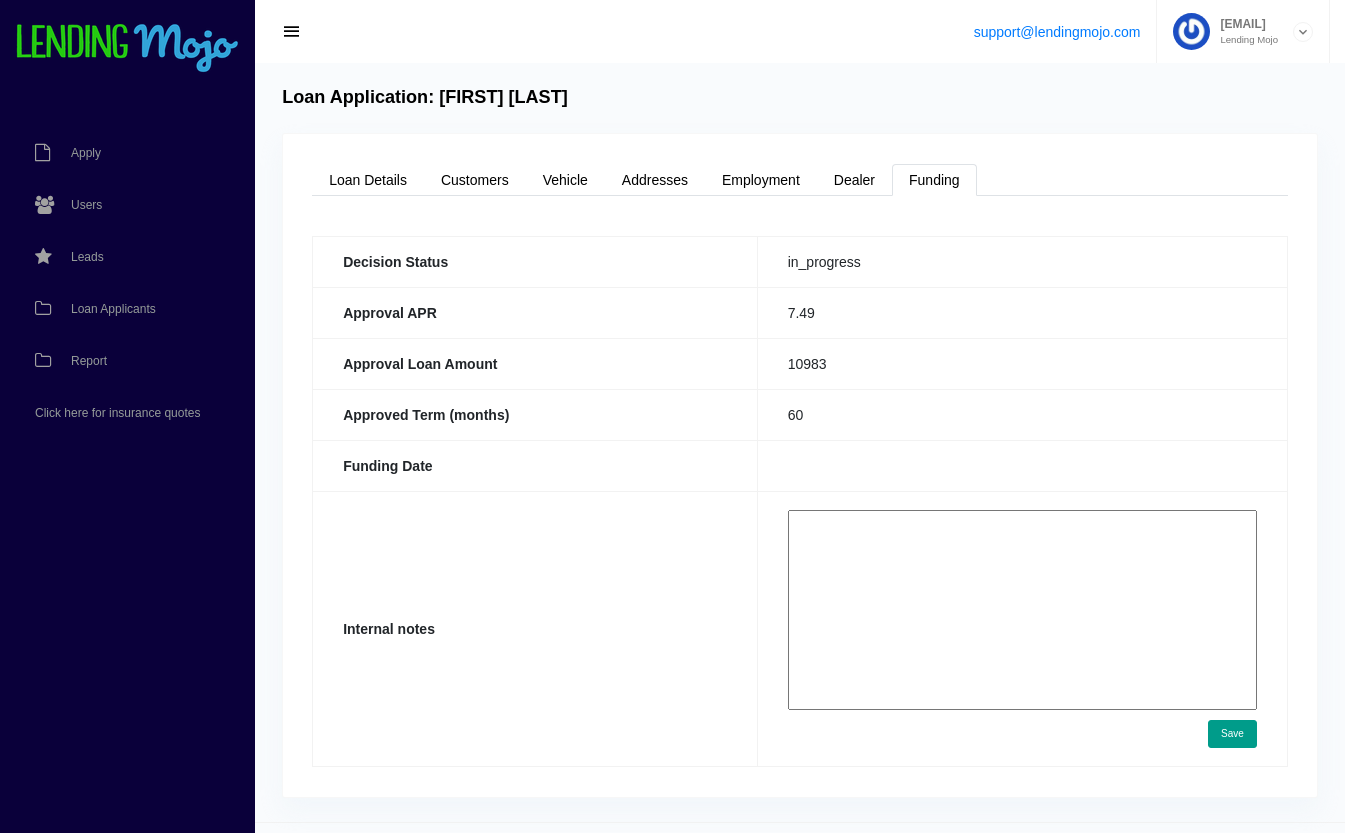 click at bounding box center (1022, 610) 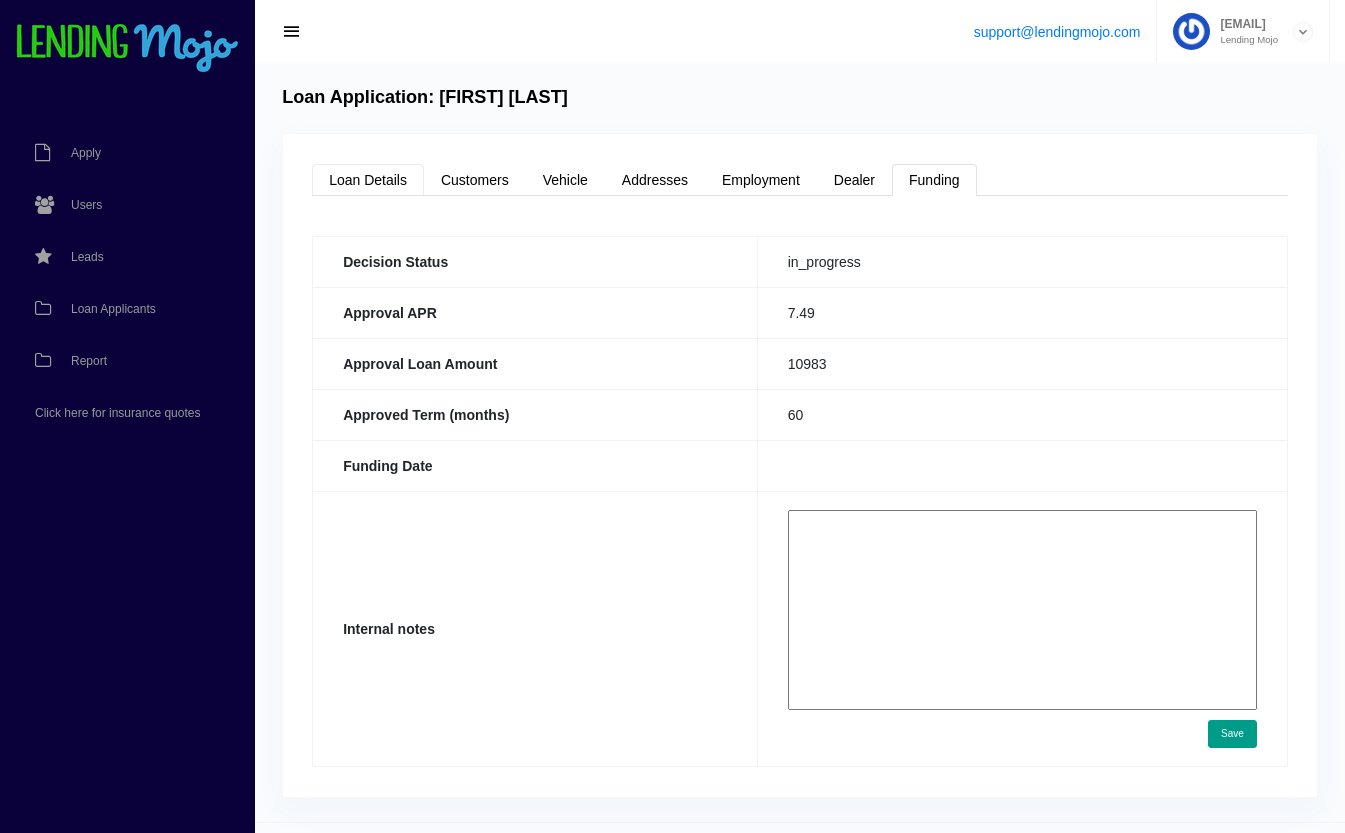 click on "Loan Details" at bounding box center [368, 180] 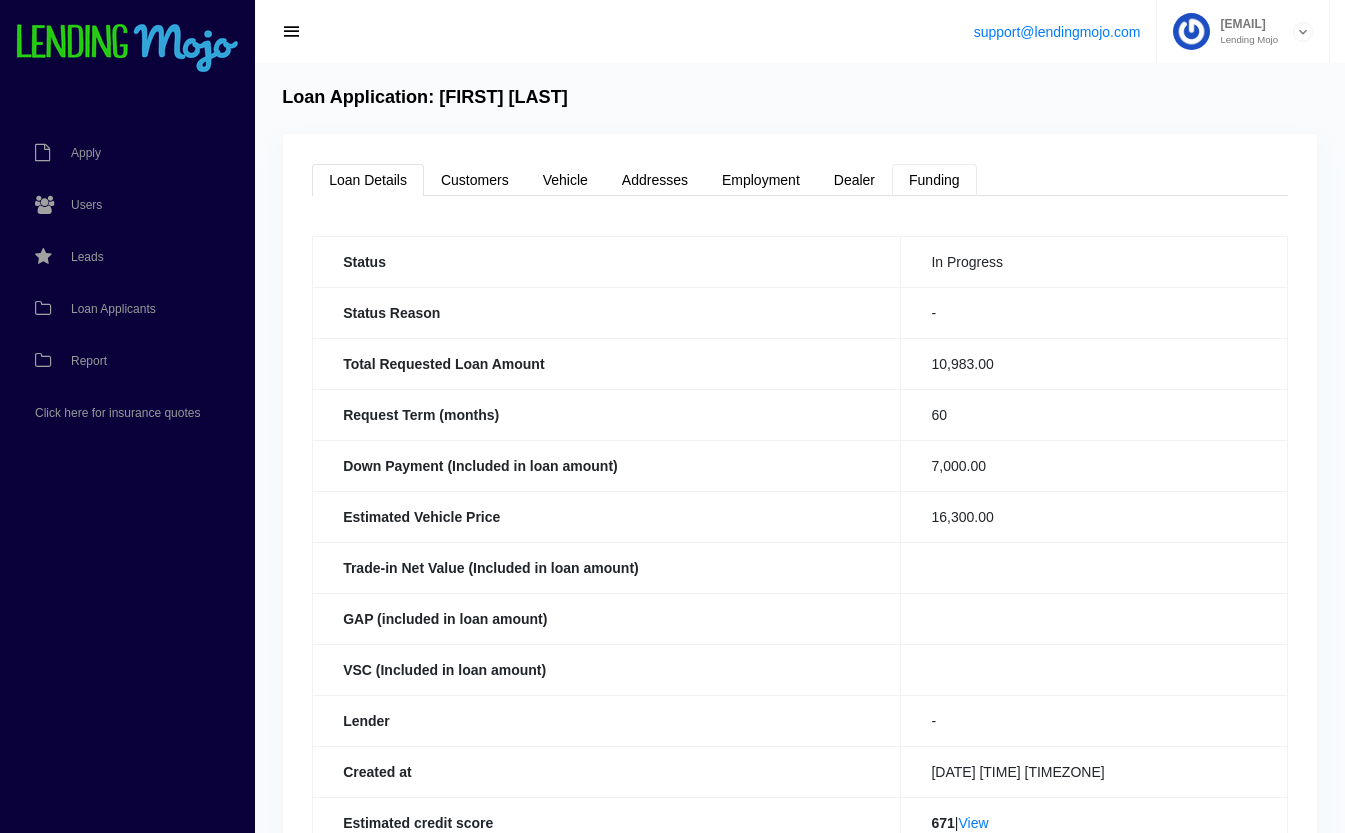 click on "Funding" at bounding box center [934, 180] 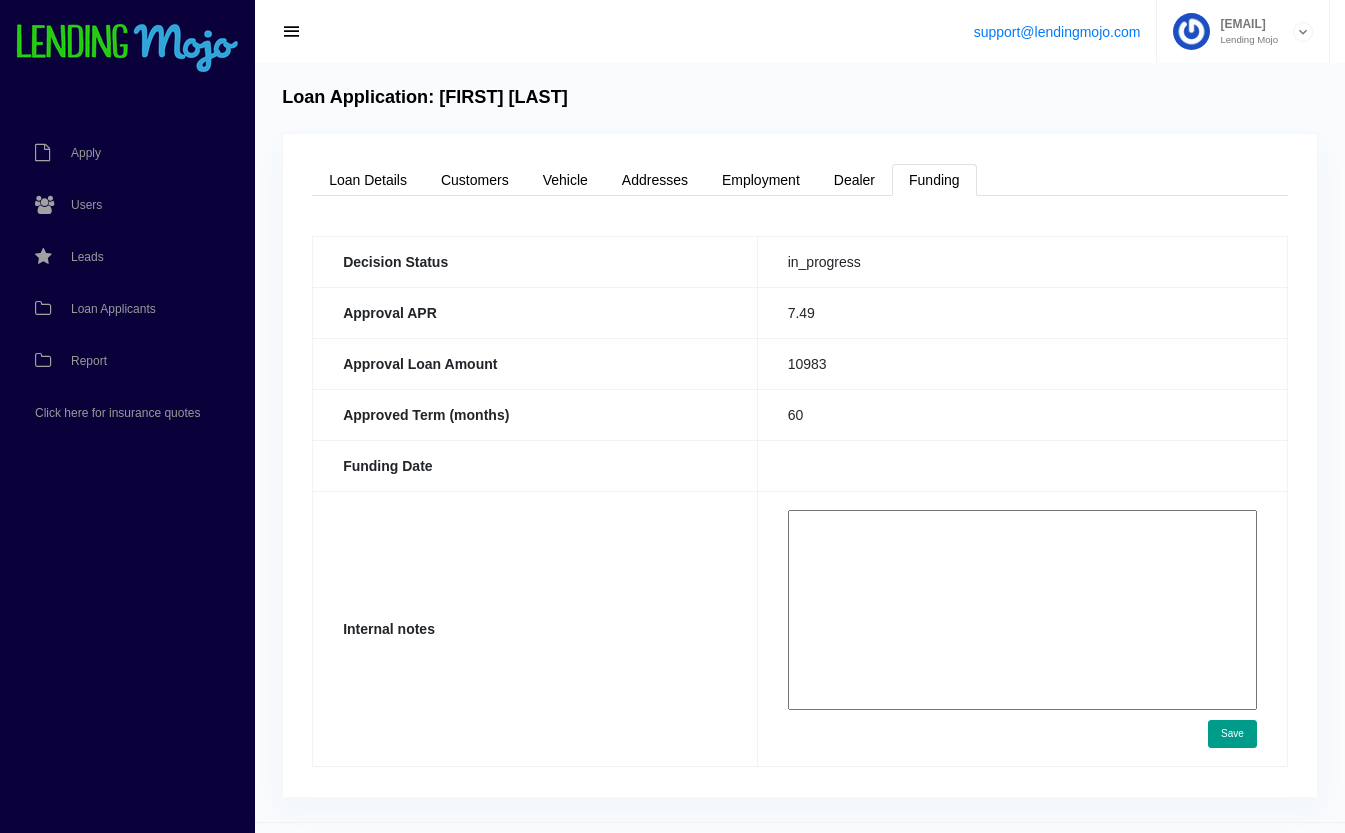 click at bounding box center [1022, 610] 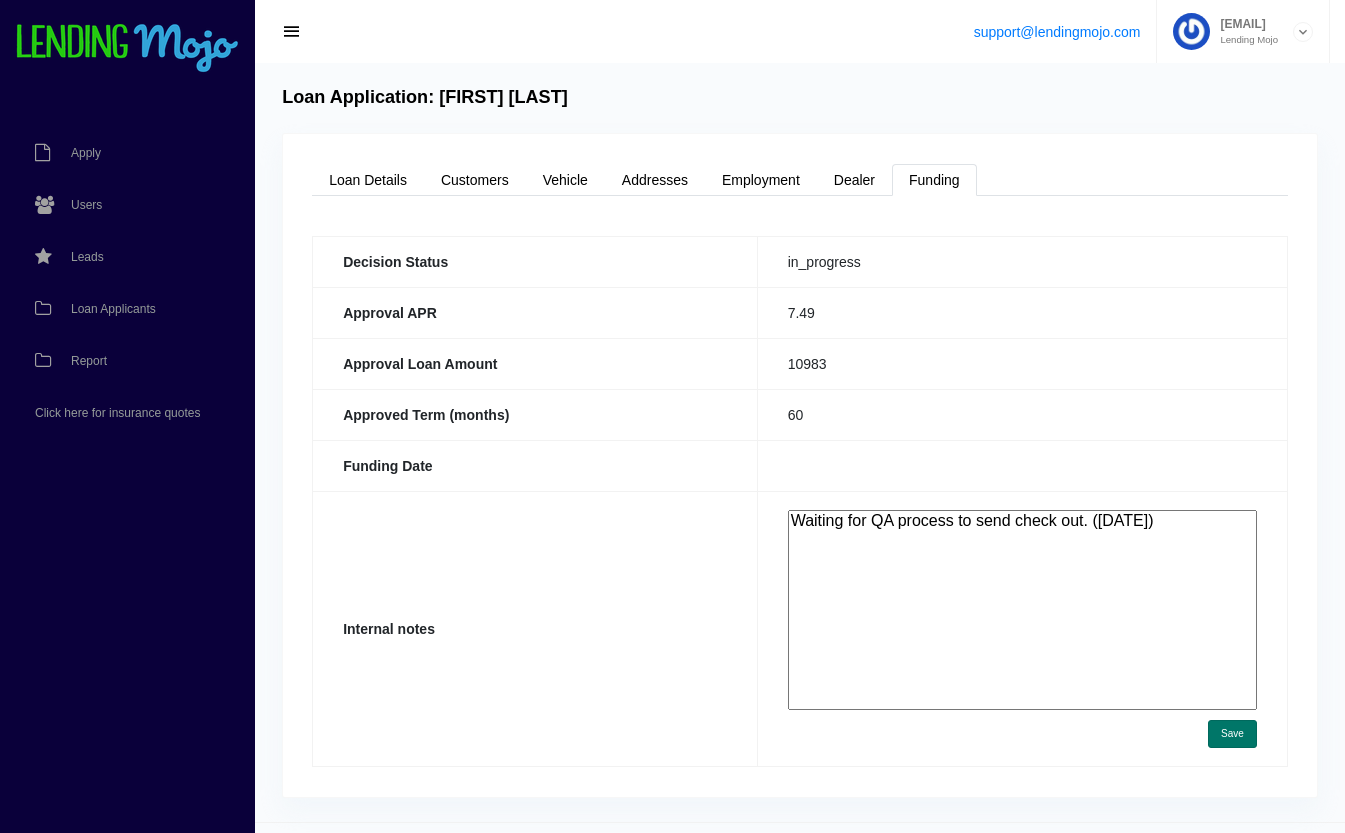 type on "Waiting for QA process to send check out. (7/9/25)" 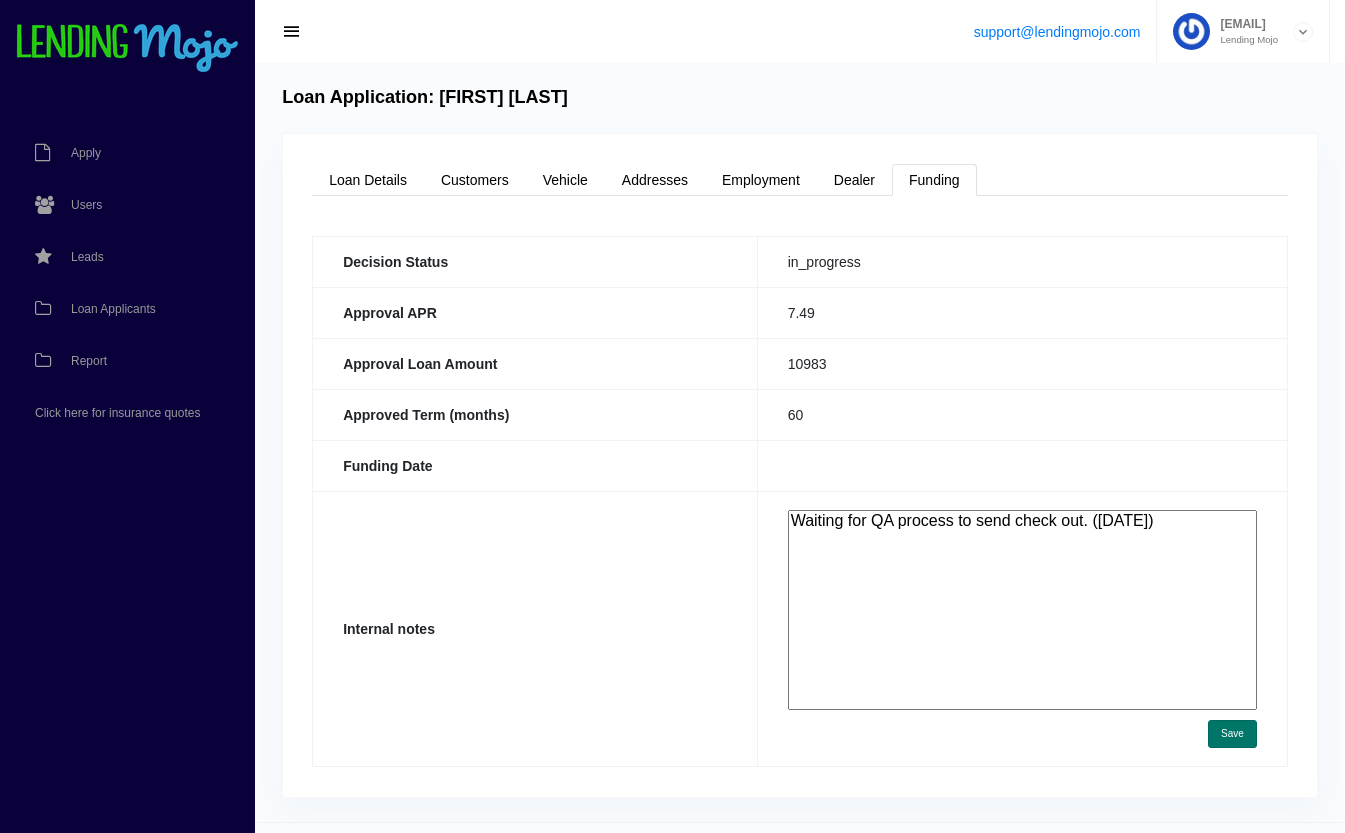 click on "Save" at bounding box center [1232, 734] 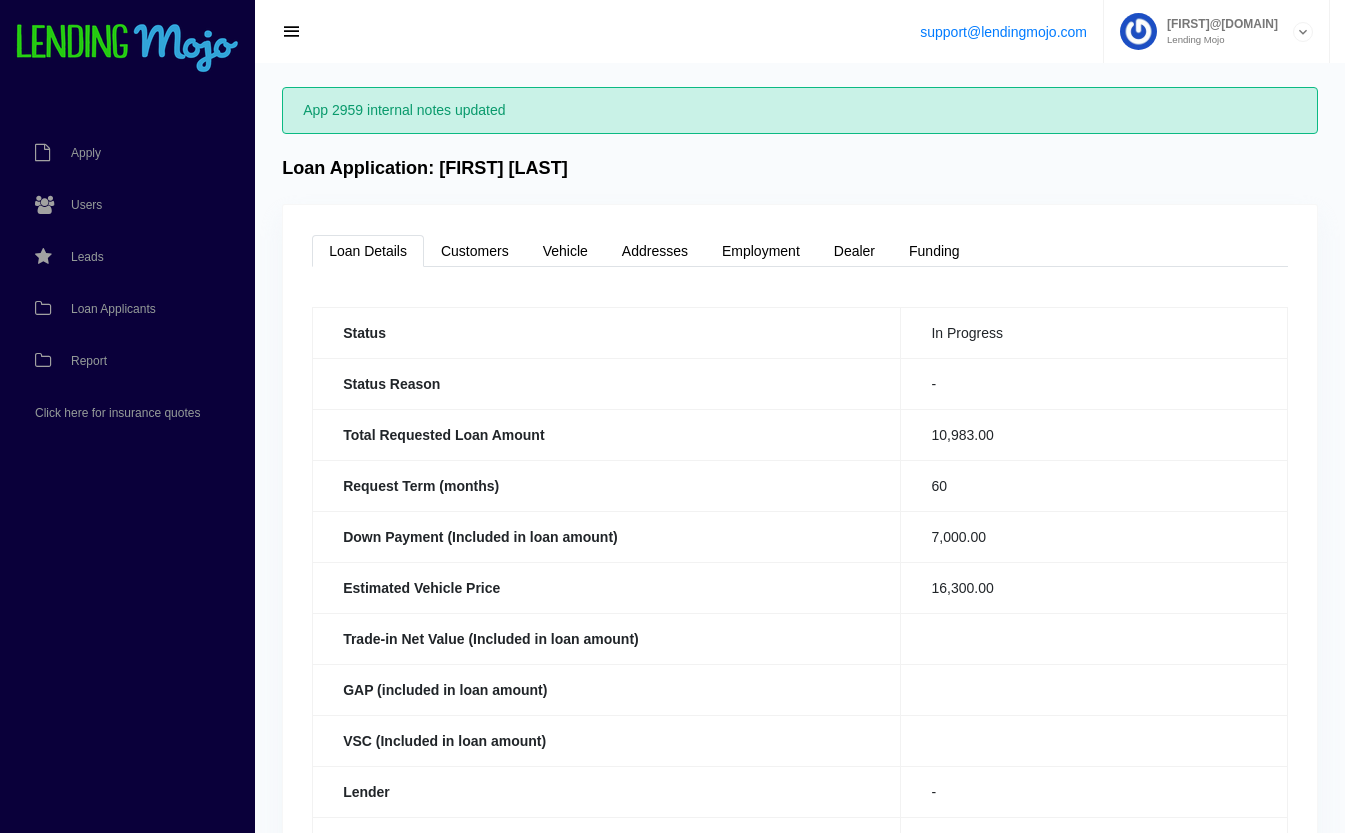 scroll, scrollTop: 0, scrollLeft: 0, axis: both 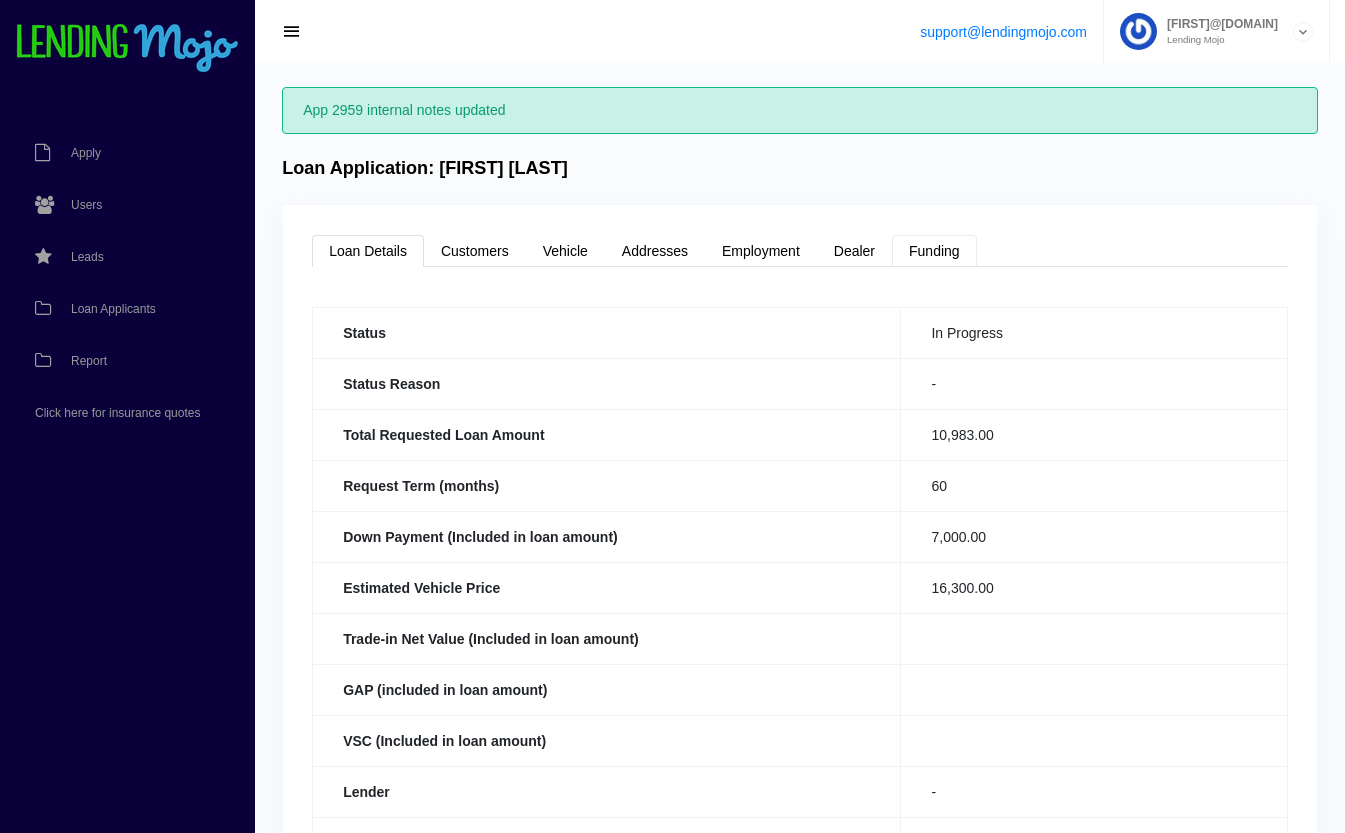 click on "Funding" at bounding box center (934, 251) 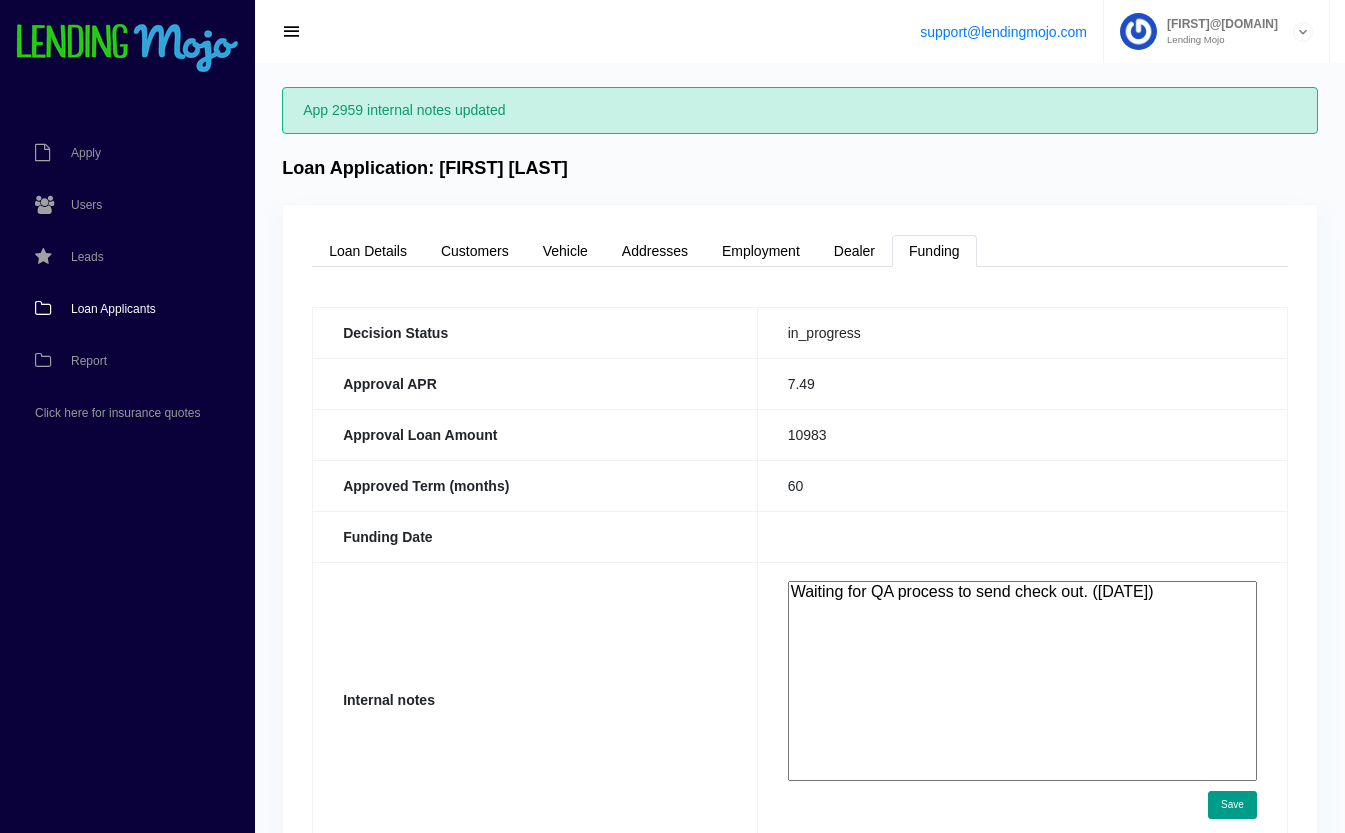 click on "Loan Applicants" at bounding box center (113, 309) 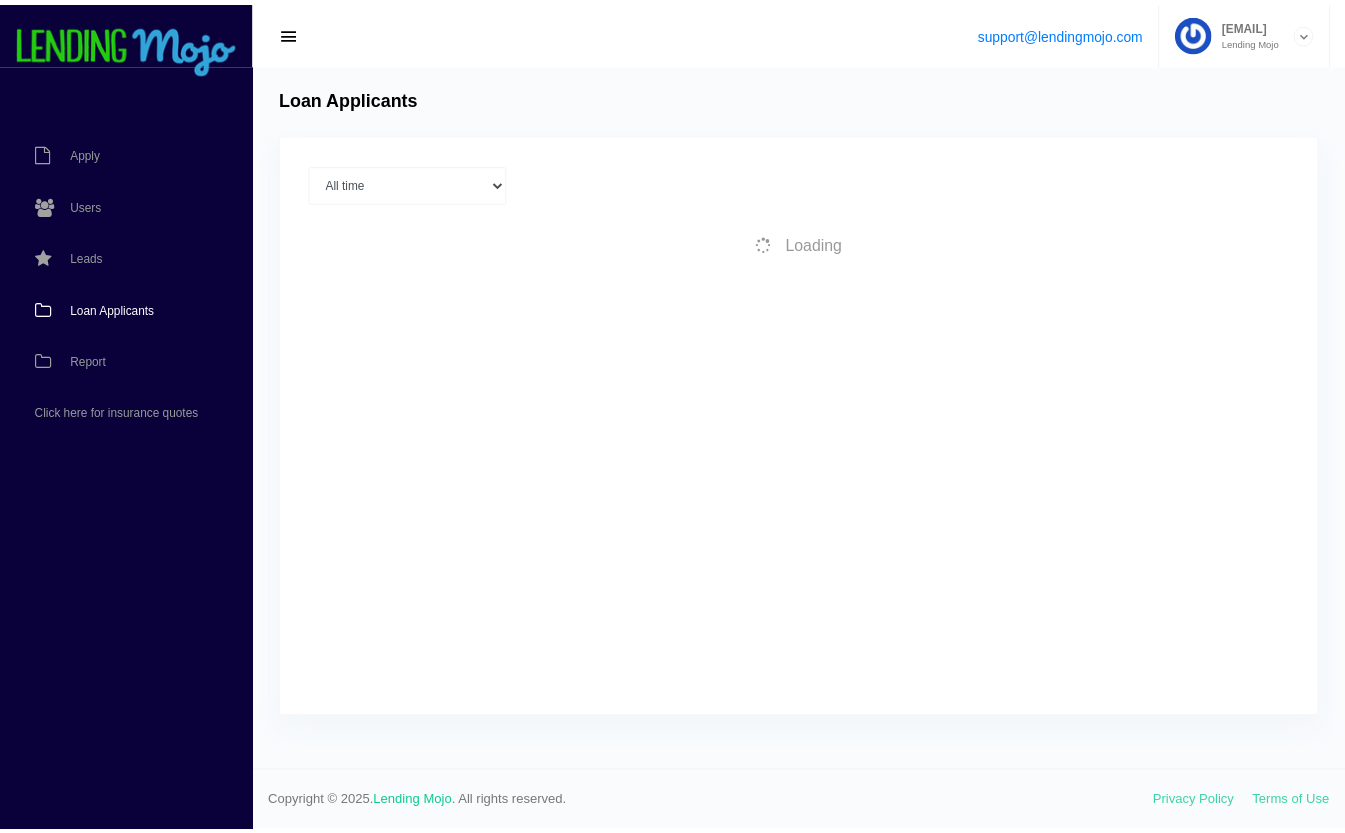 scroll, scrollTop: 0, scrollLeft: 0, axis: both 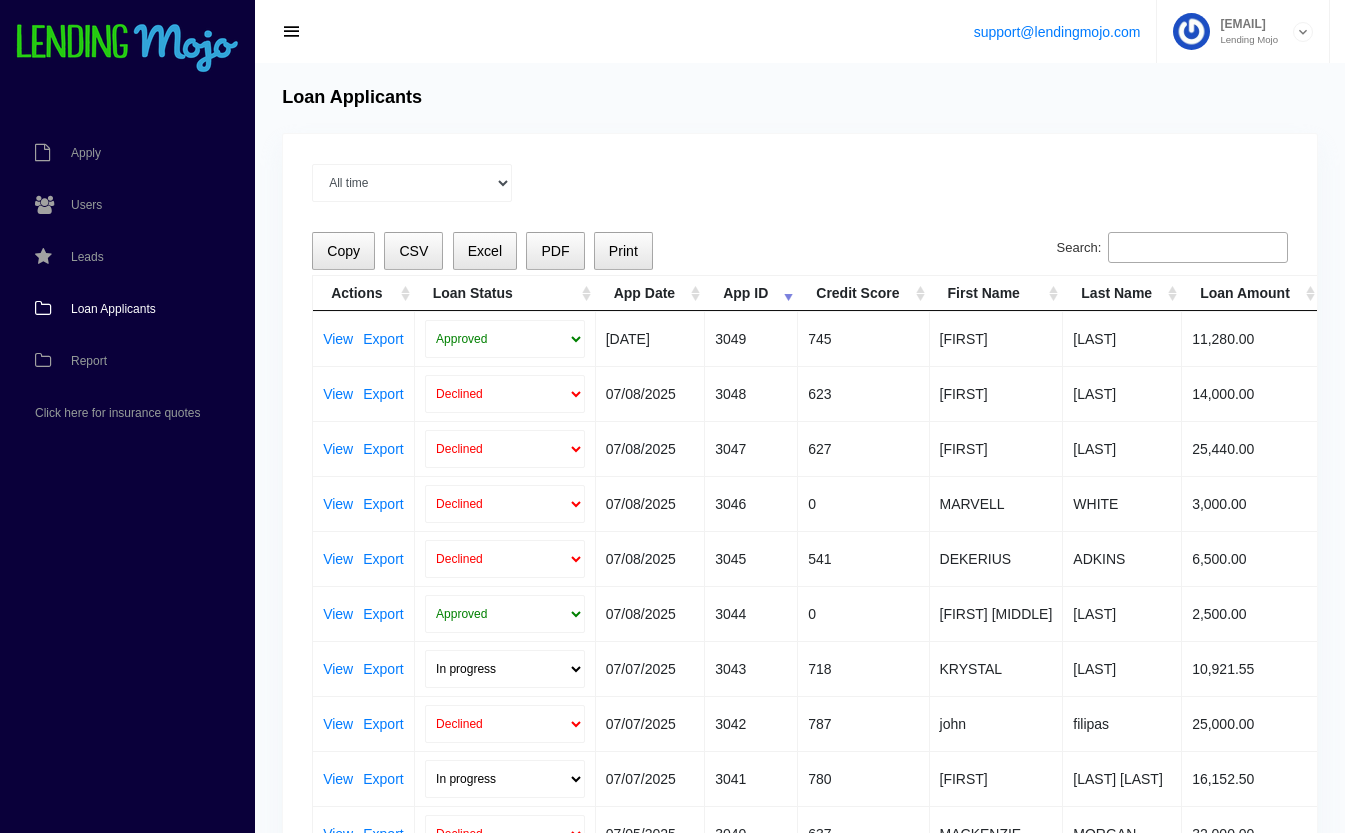 click on "Search:" at bounding box center (1198, 248) 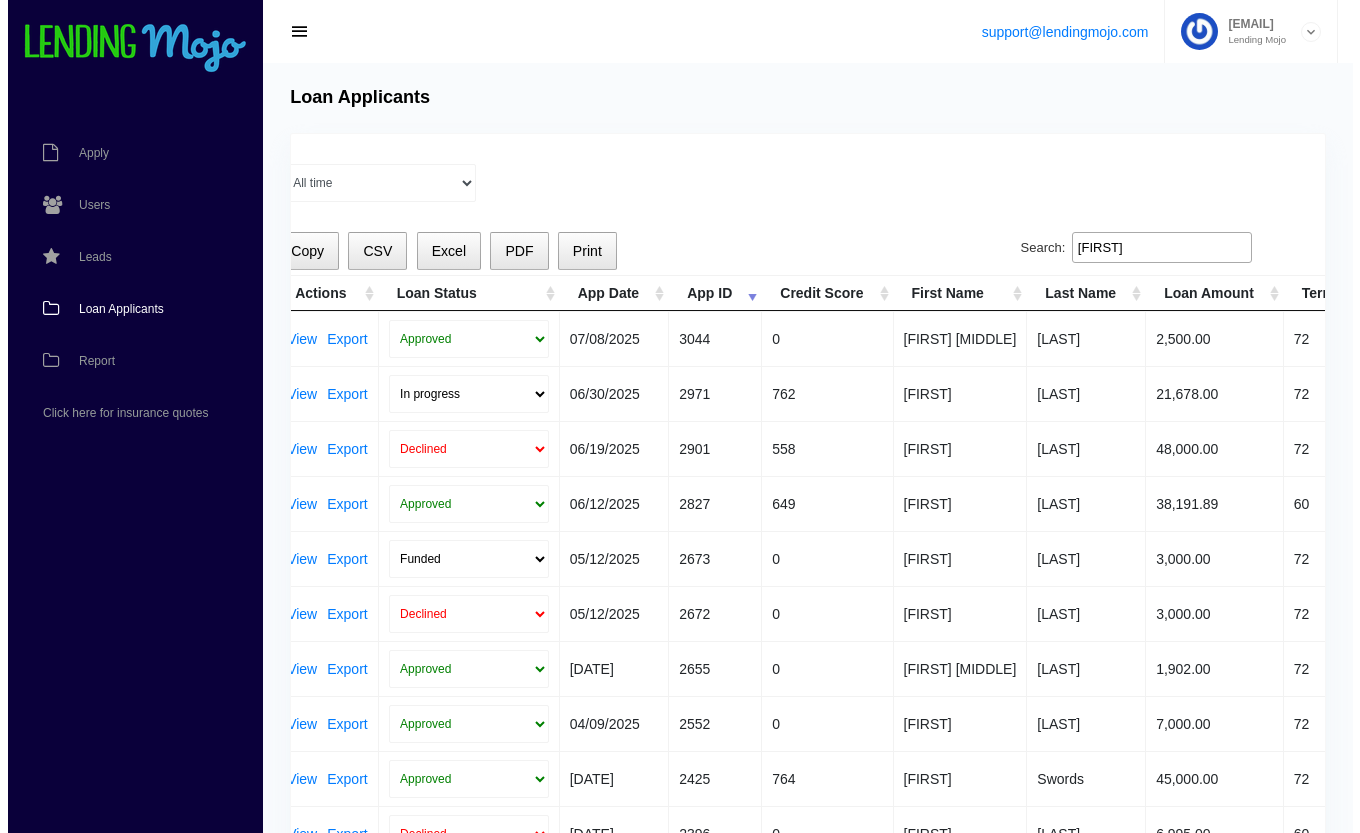 scroll, scrollTop: 0, scrollLeft: 0, axis: both 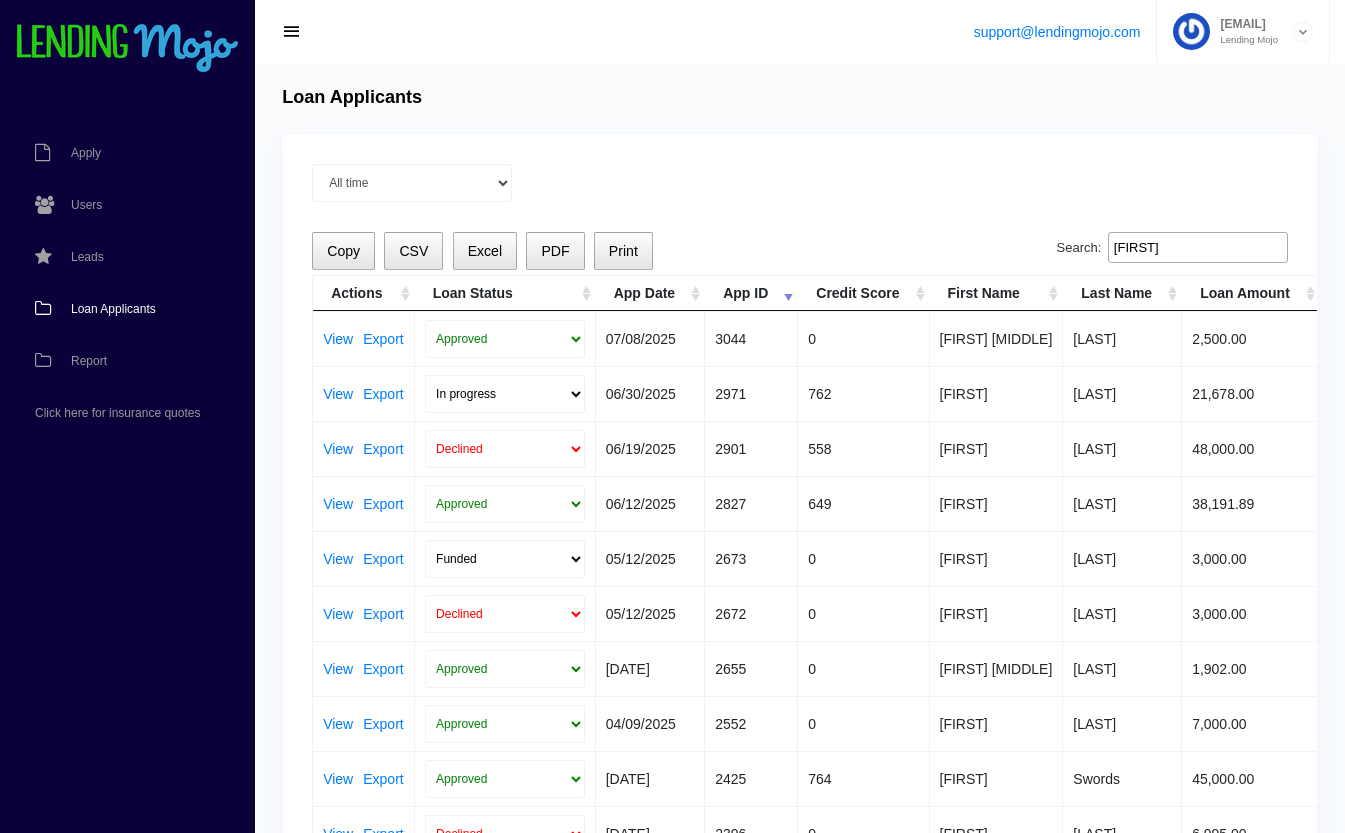 drag, startPoint x: 1190, startPoint y: 245, endPoint x: 1058, endPoint y: 235, distance: 132.37825 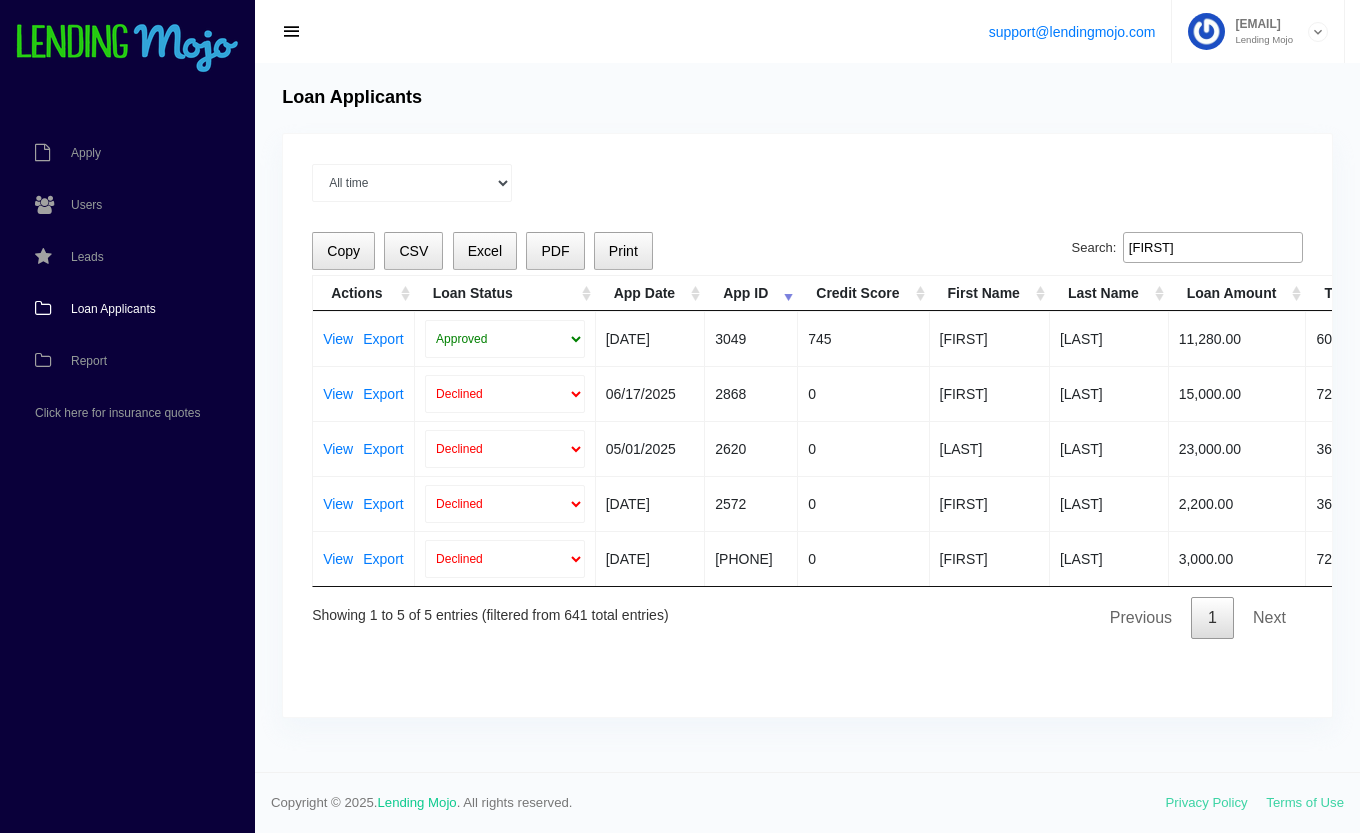 type on "[FIRST]" 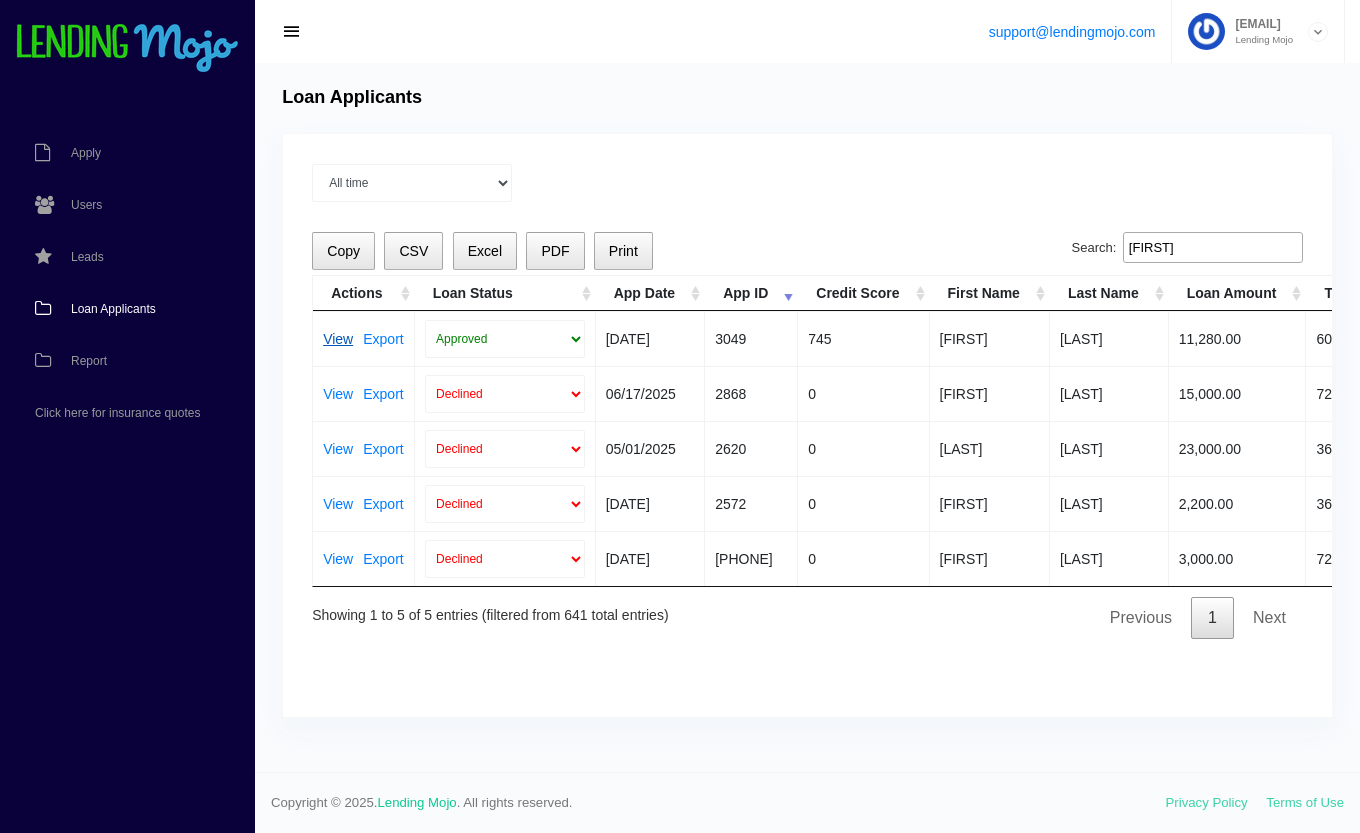 click on "View" at bounding box center [338, 339] 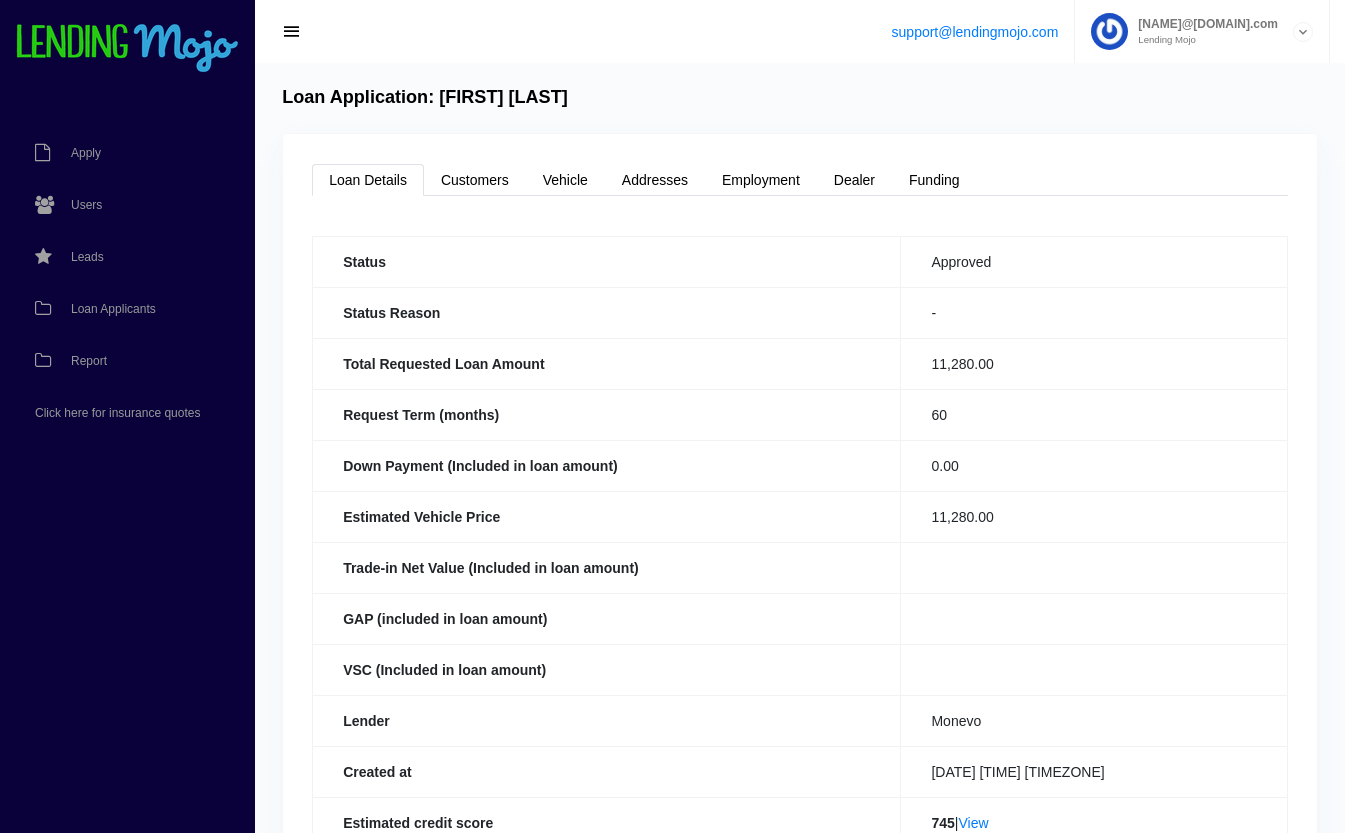 scroll, scrollTop: 0, scrollLeft: 0, axis: both 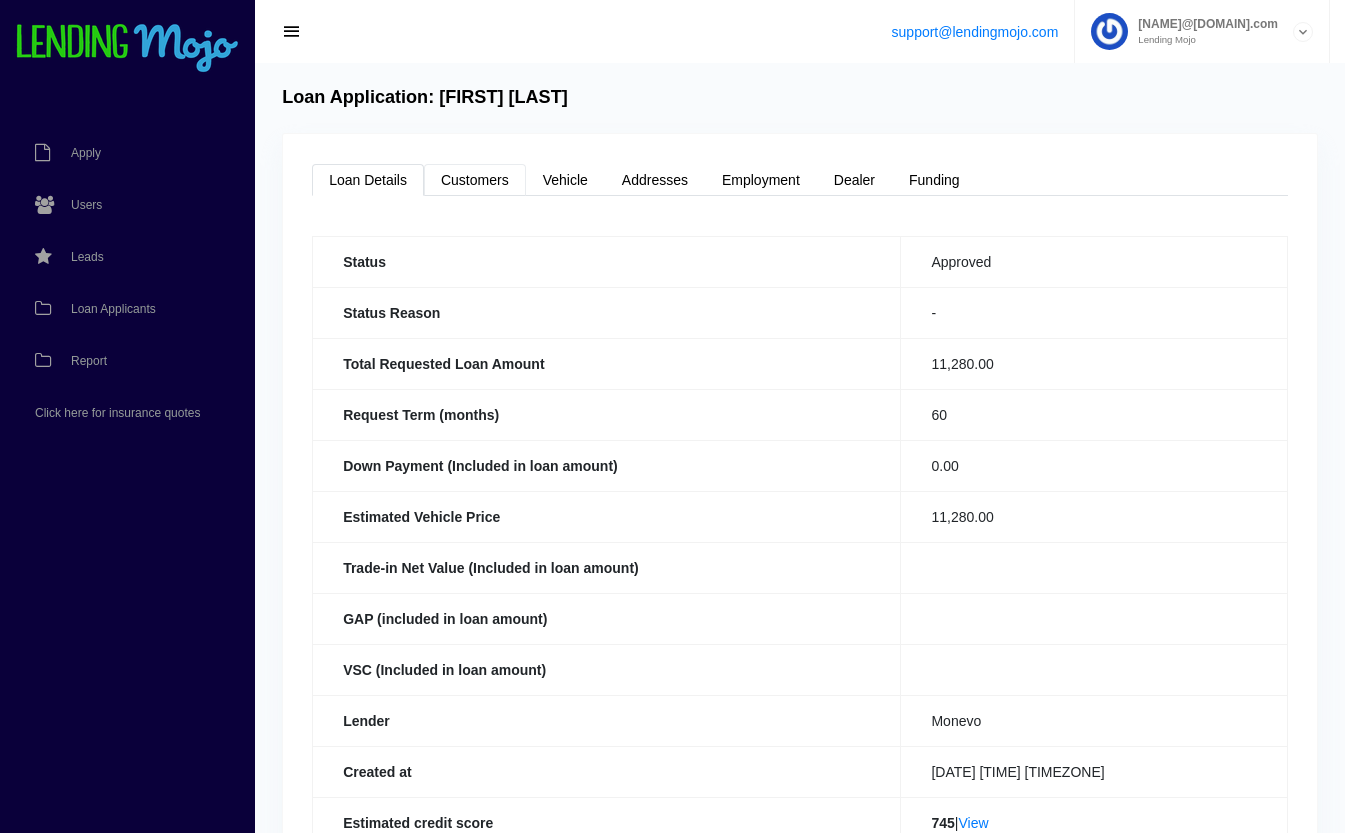 click on "Customers" at bounding box center (475, 180) 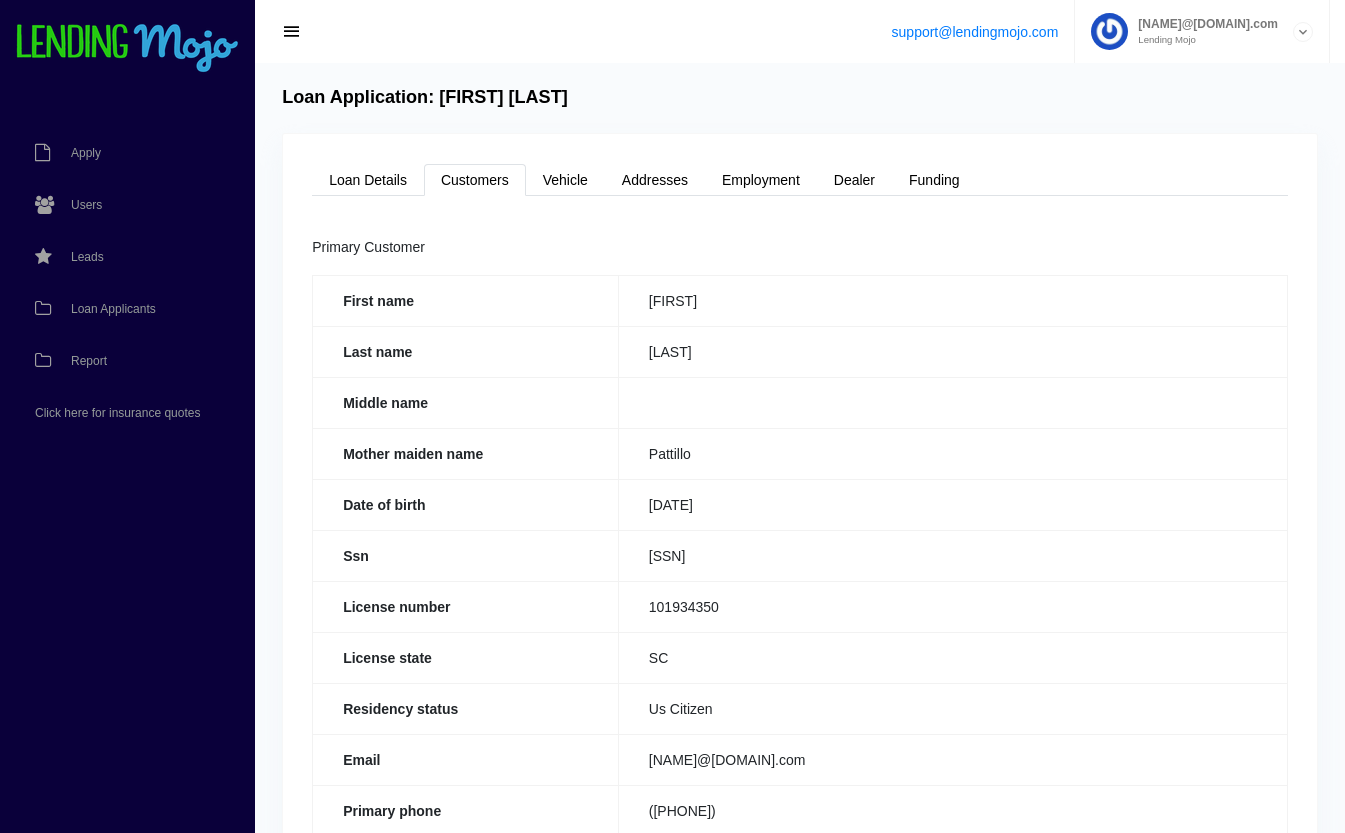 drag, startPoint x: 746, startPoint y: 557, endPoint x: 646, endPoint y: 559, distance: 100.02 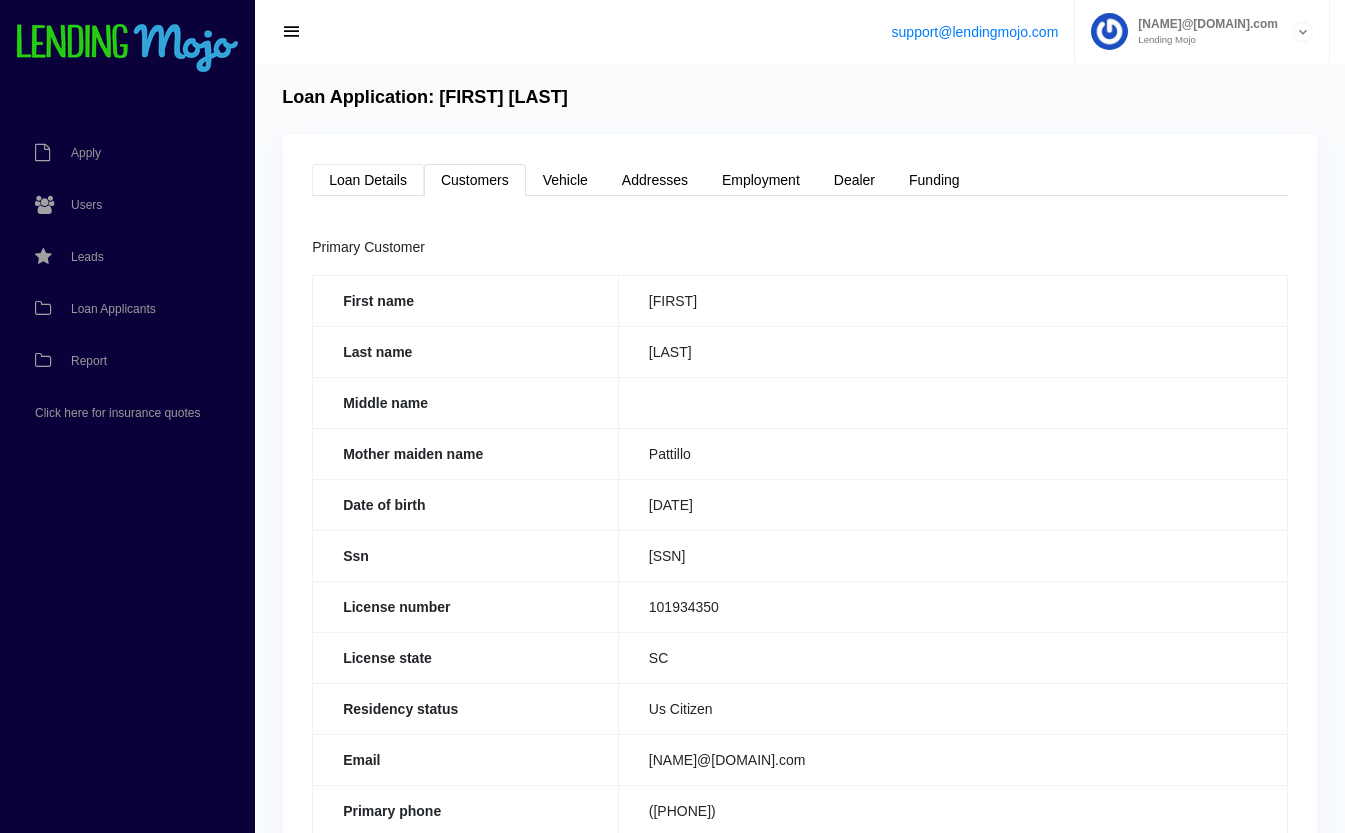 click on "Loan Details" at bounding box center (368, 180) 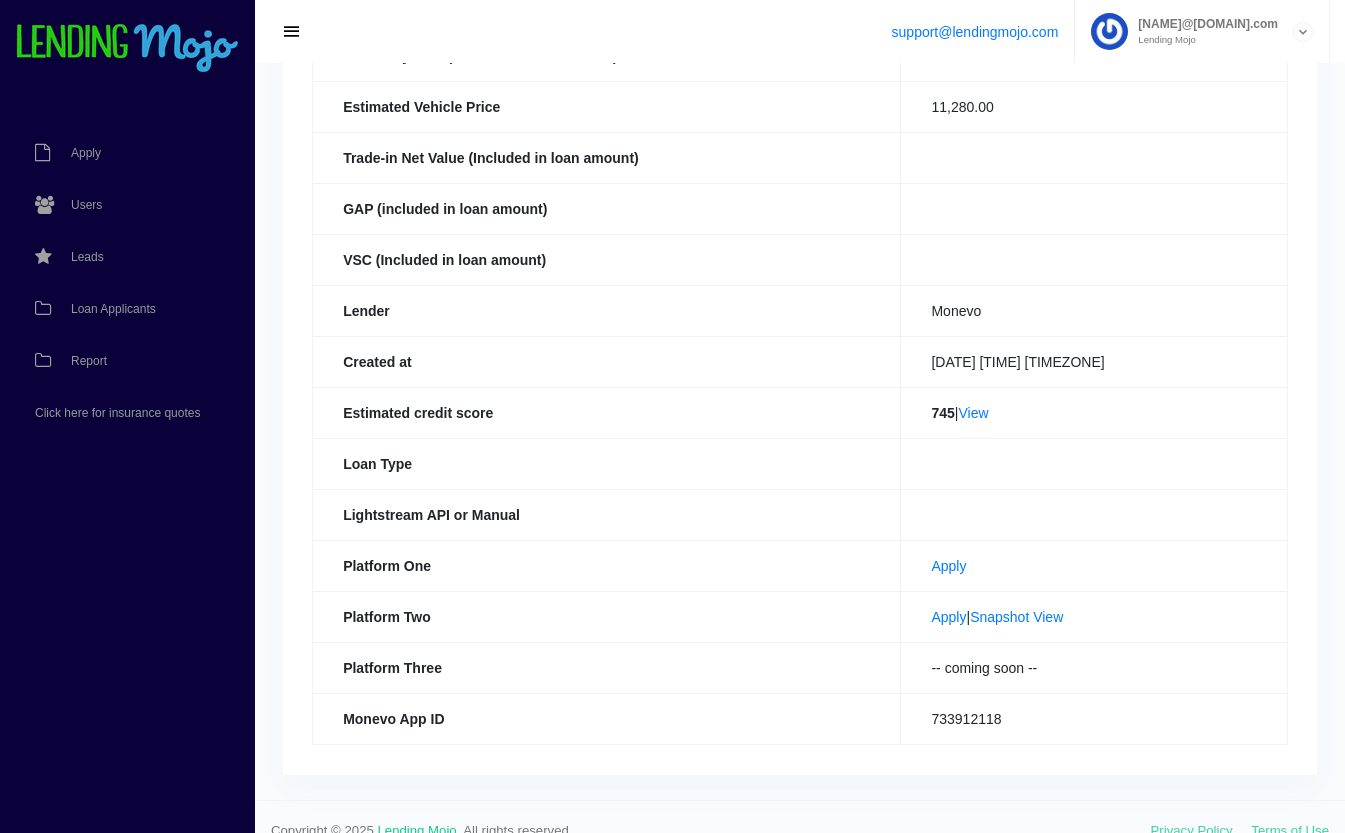 scroll, scrollTop: 411, scrollLeft: 0, axis: vertical 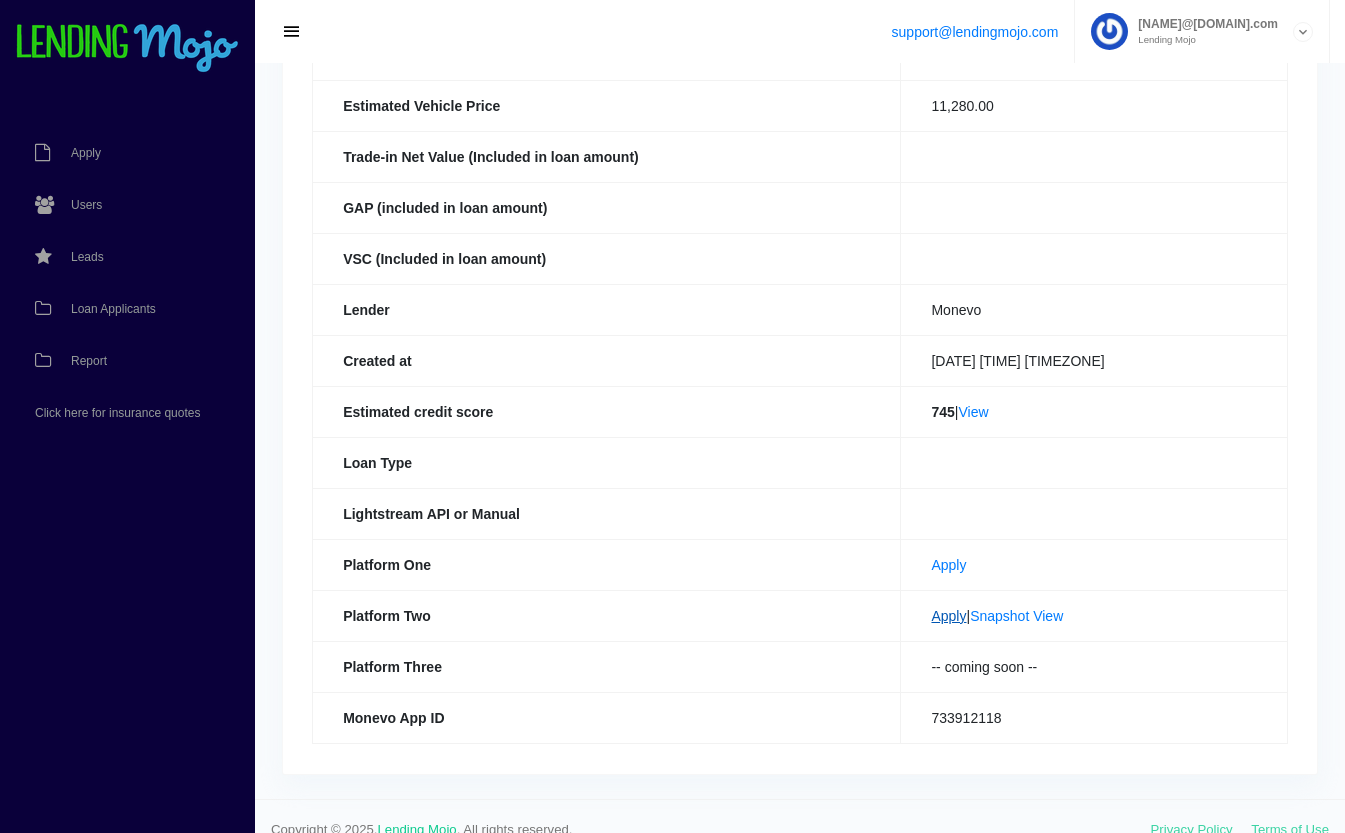 click on "Apply" at bounding box center (948, 616) 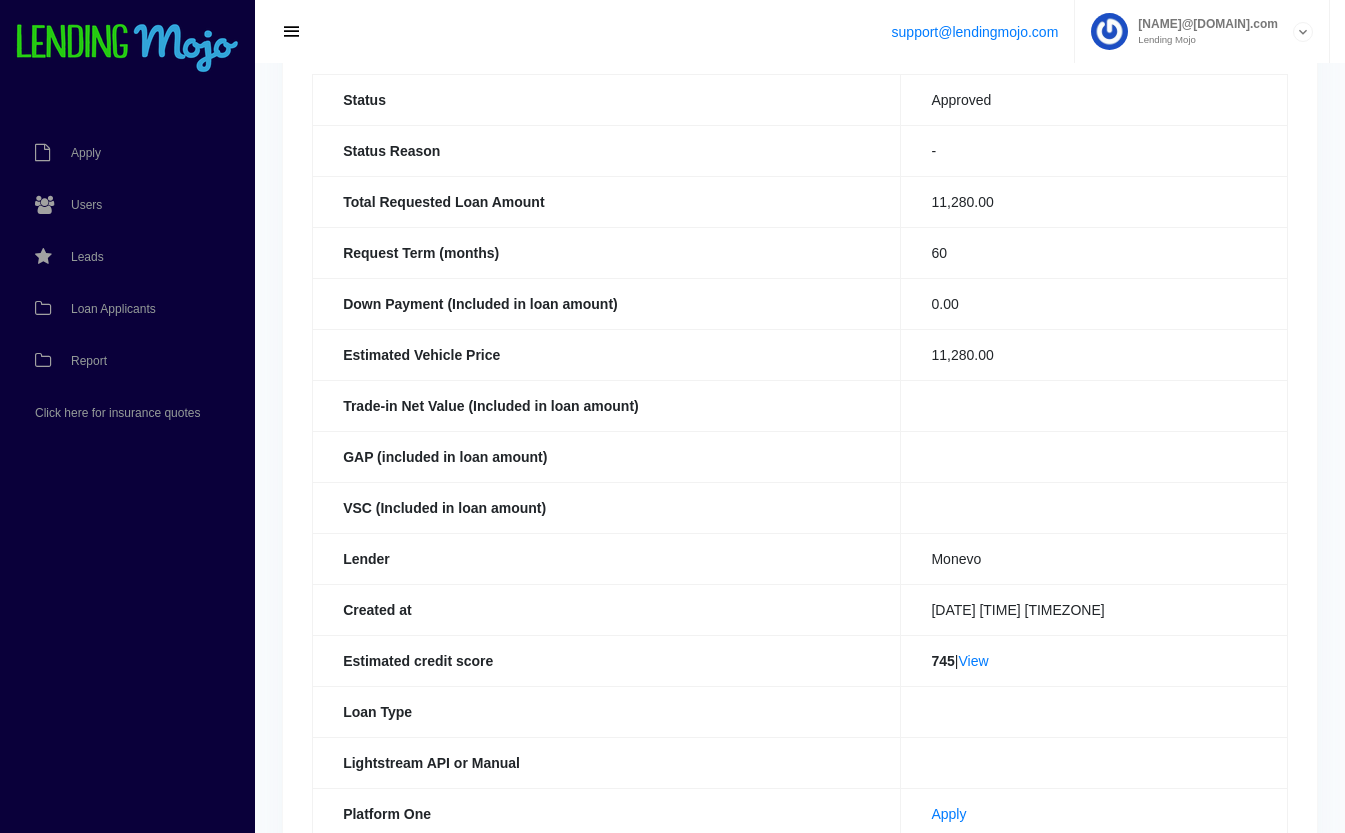 scroll, scrollTop: 0, scrollLeft: 0, axis: both 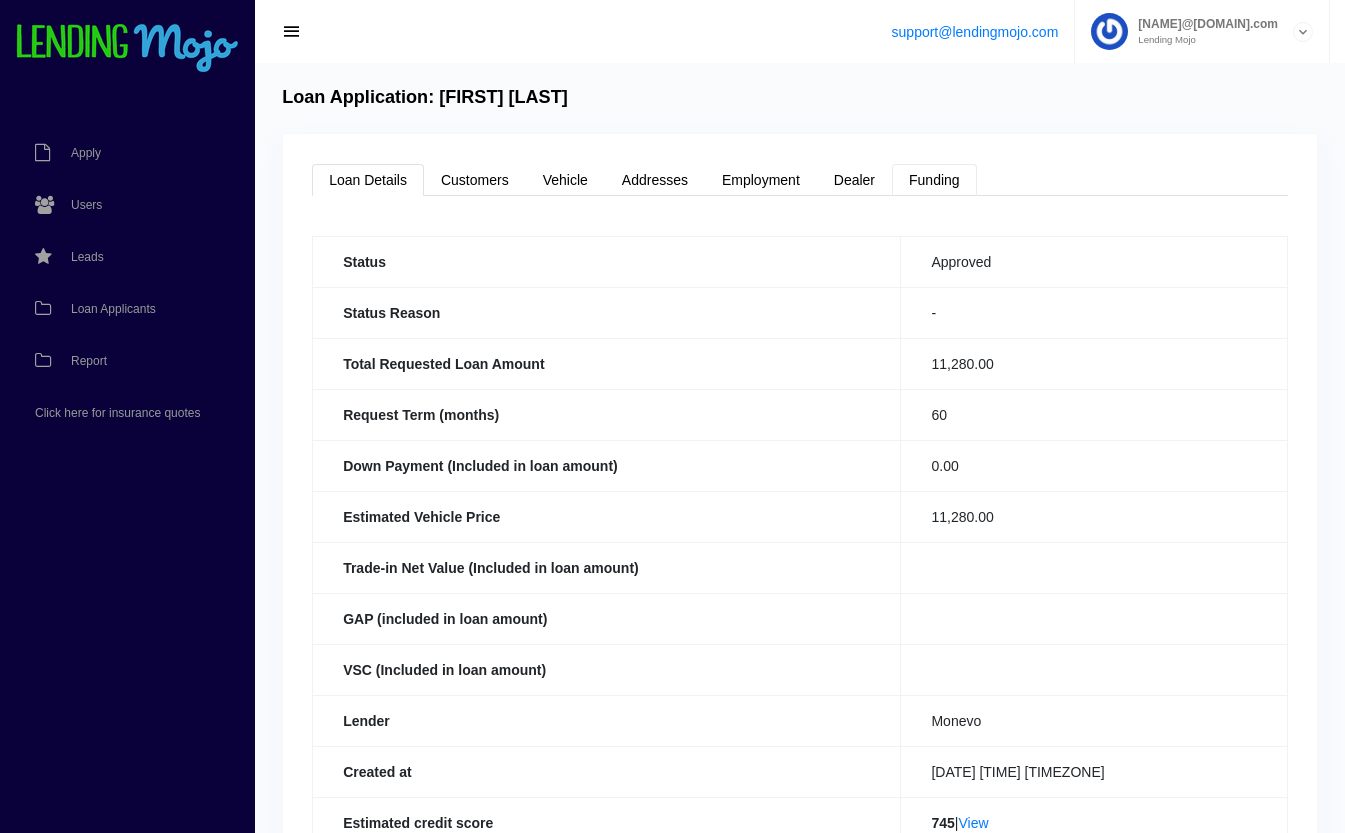 click on "Funding" at bounding box center [934, 180] 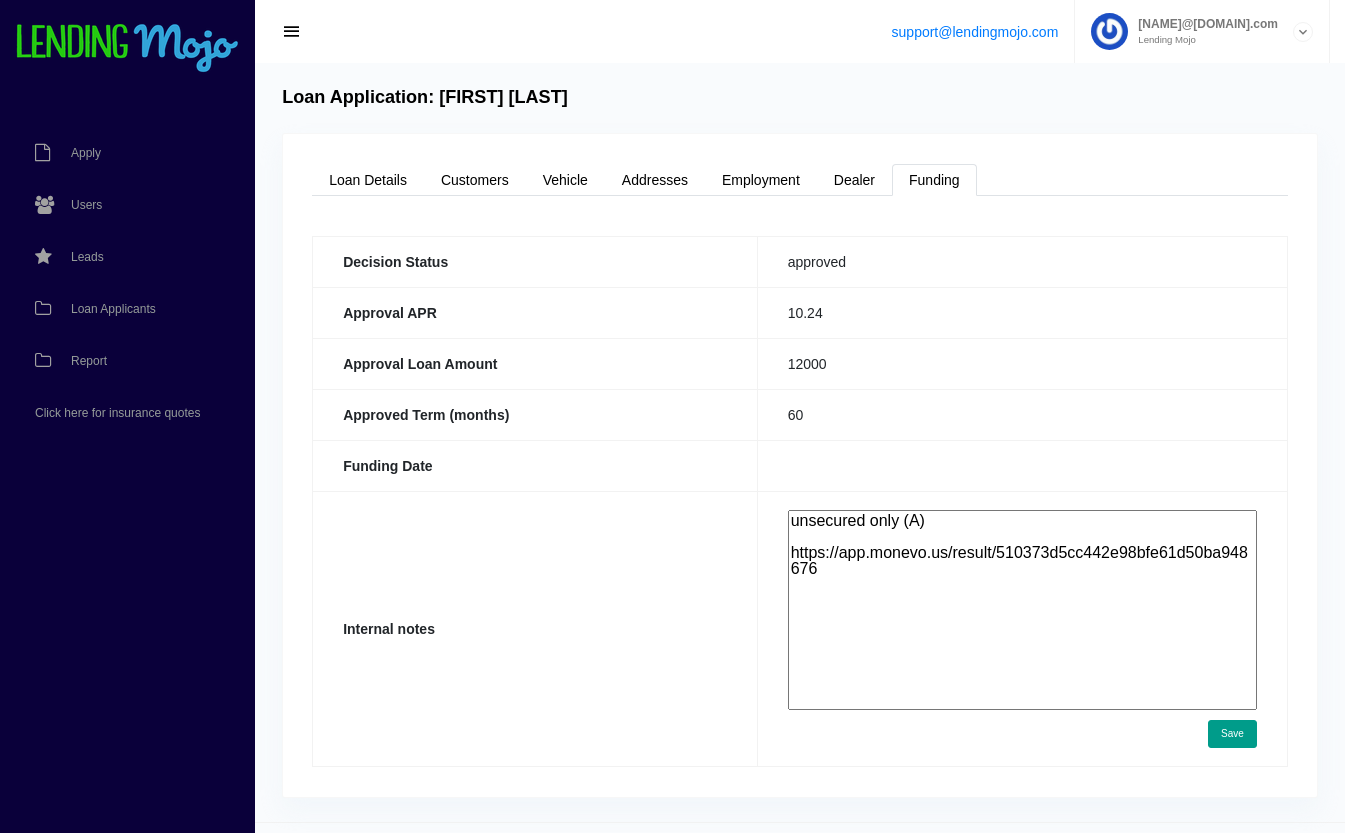click on "unsecured only (A)
https://app.monevo.us/result/510373d5cc442e98bfe61d50ba948676" at bounding box center [1022, 610] 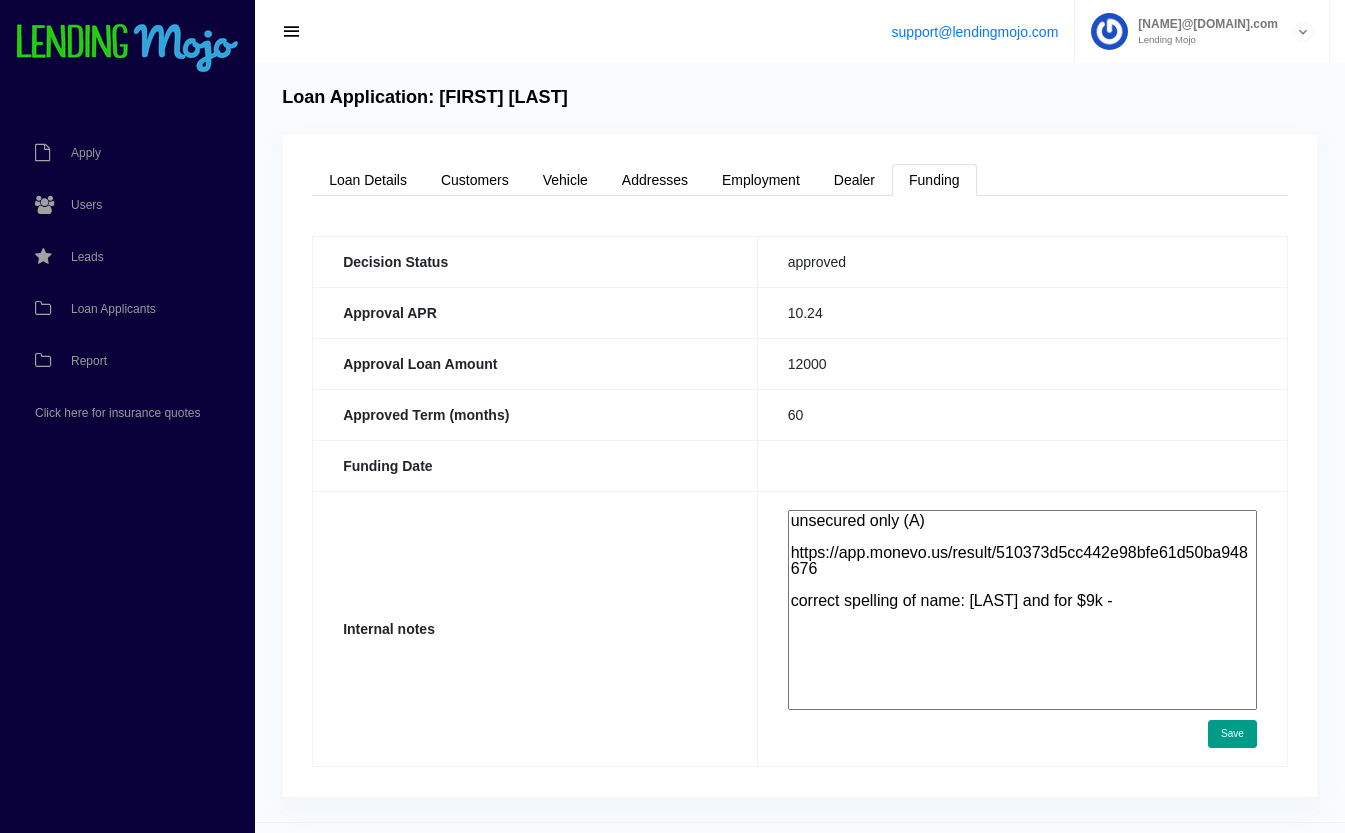 paste on "https://app.monevo.us/result/e37dce3771d40e62ef89f61ed73fdf6c" 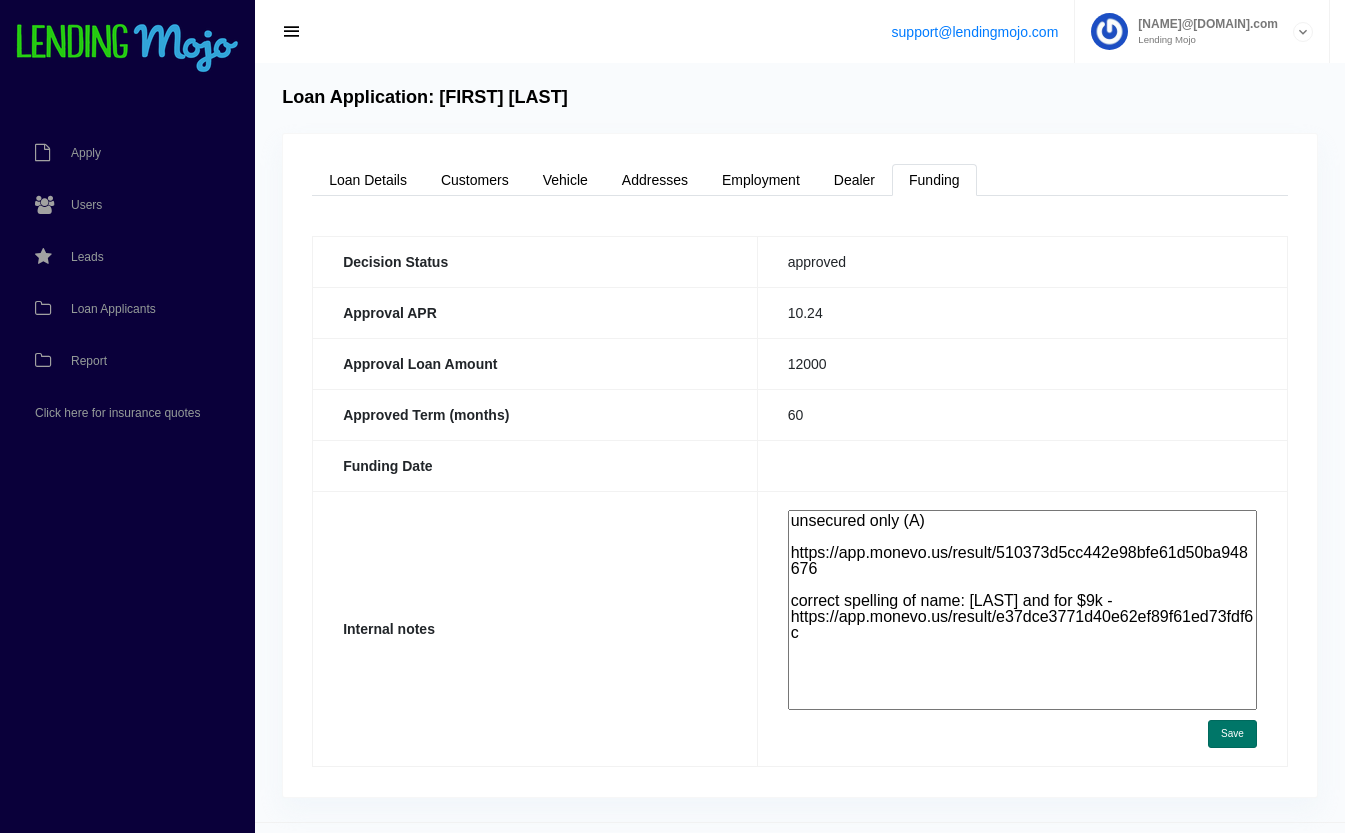 type on "unsecured only (A)
https://app.monevo.us/result/510373d5cc442e98bfe61d50ba948676
correct spelling of name: Dubose and for $9k -
https://app.monevo.us/result/e37dce3771d40e62ef89f61ed73fdf6c" 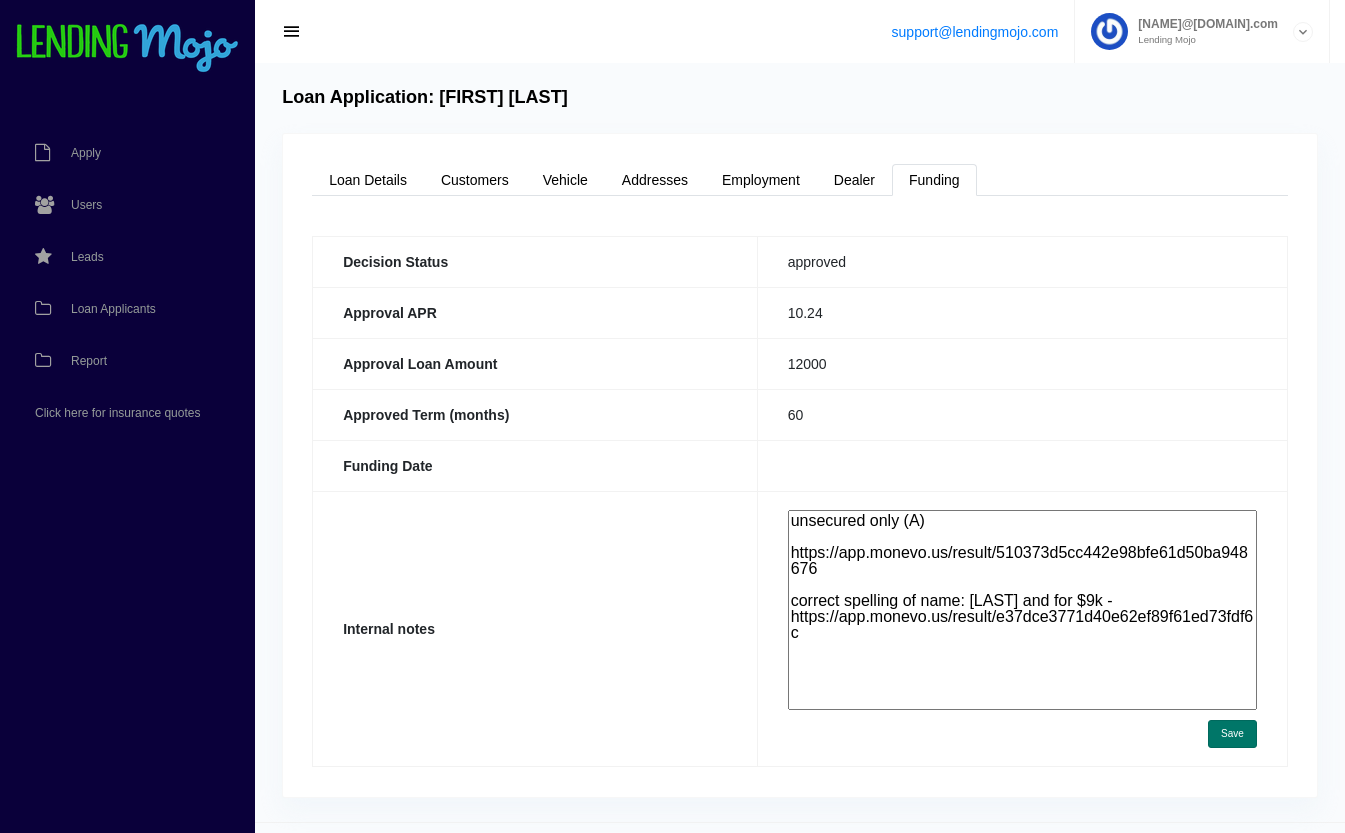 click on "Save" at bounding box center (1232, 734) 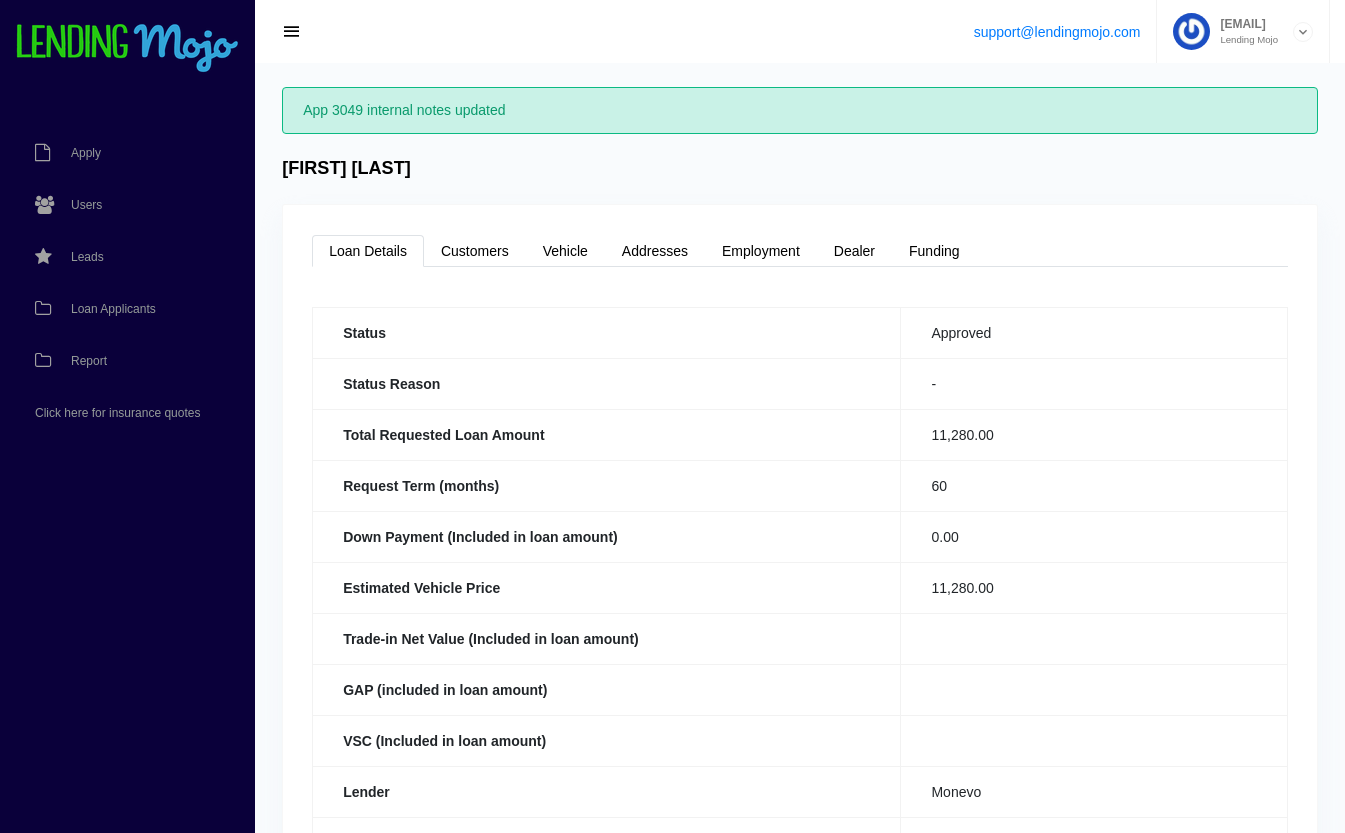 scroll, scrollTop: 0, scrollLeft: 0, axis: both 